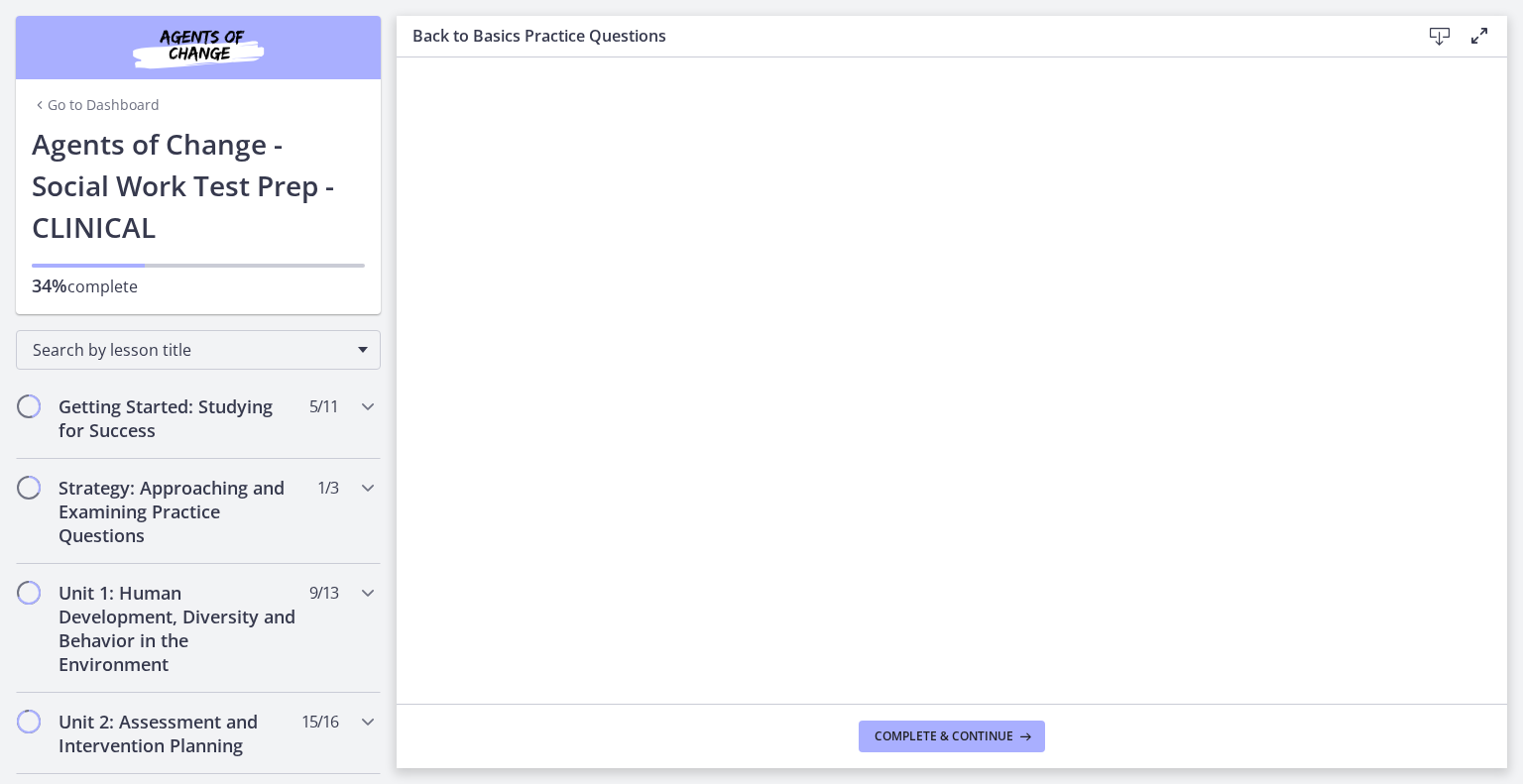 scroll, scrollTop: 0, scrollLeft: 0, axis: both 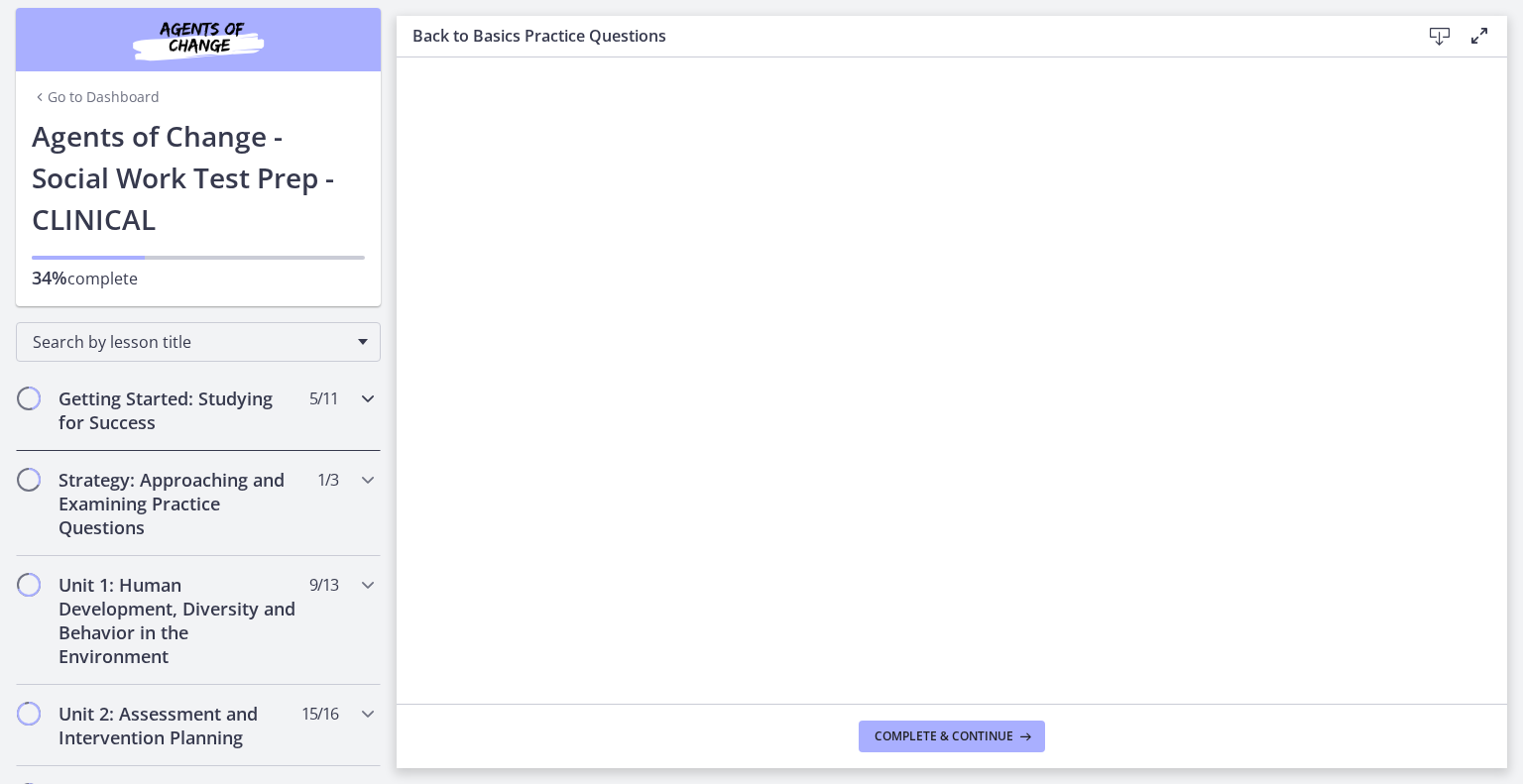 click on "Getting Started: Studying for Success
5  /  11
Completed" at bounding box center (198, 410) 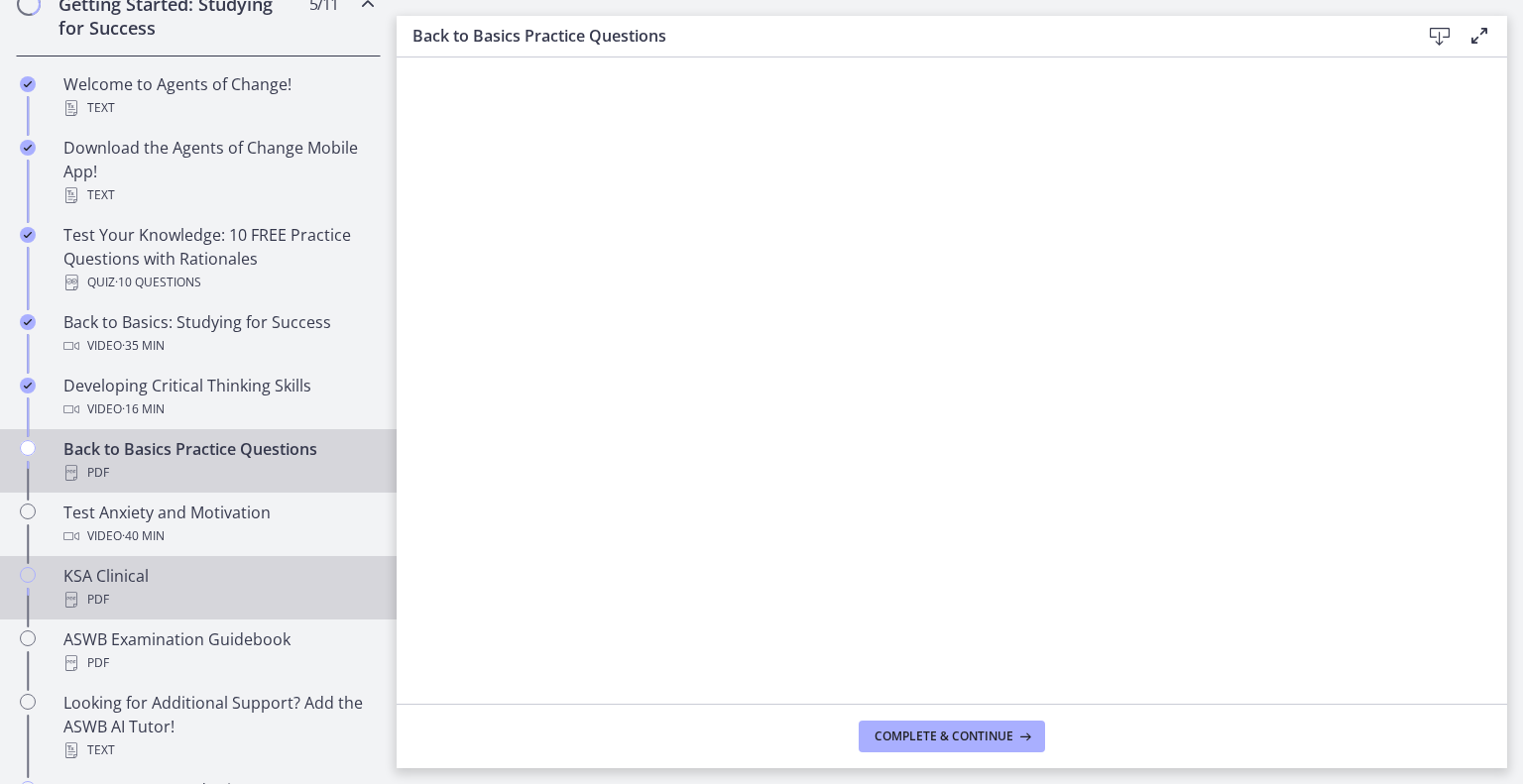 scroll, scrollTop: 404, scrollLeft: 0, axis: vertical 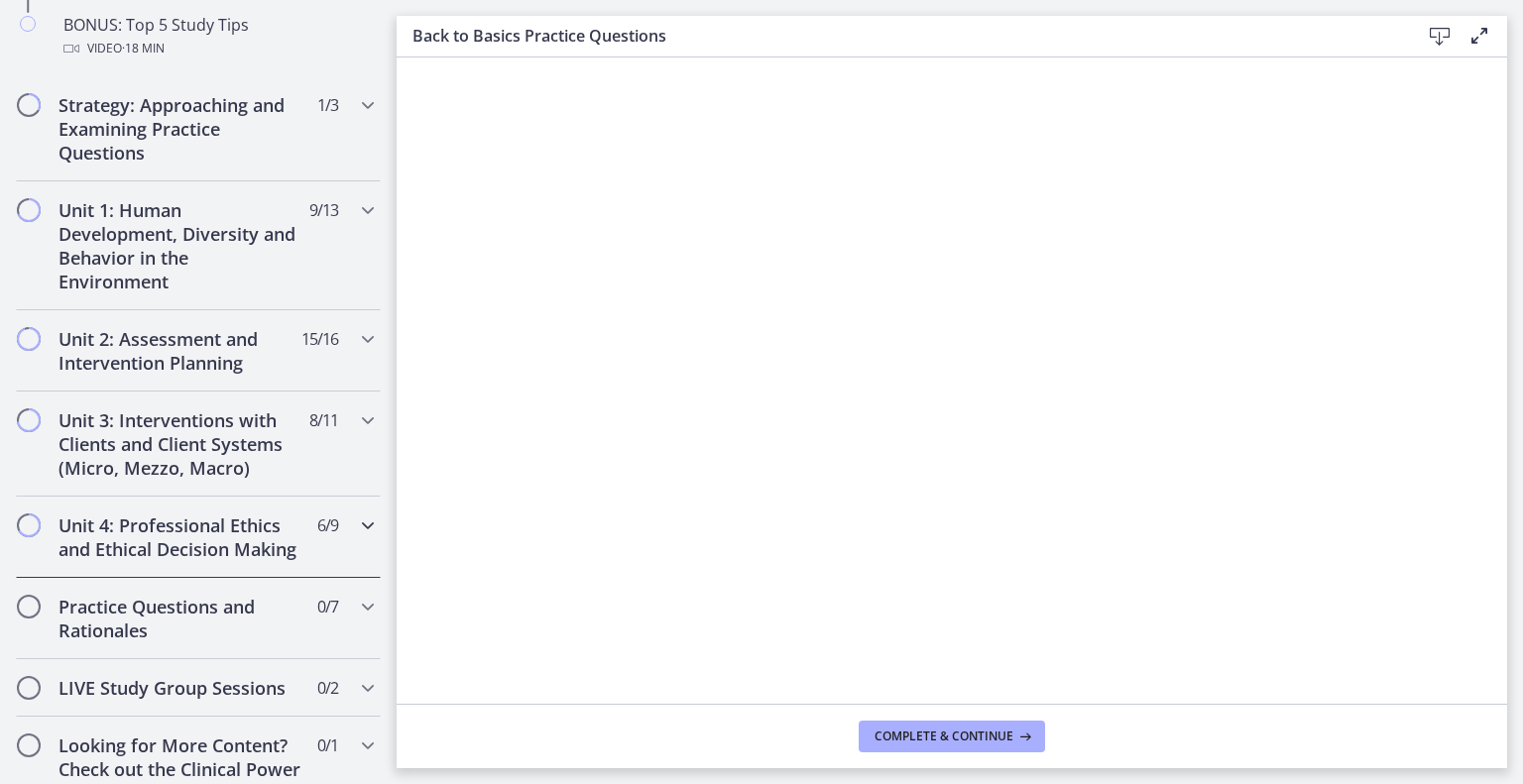 click on "Unit 4: Professional Ethics and Ethical Decision Making" at bounding box center (179, 537) 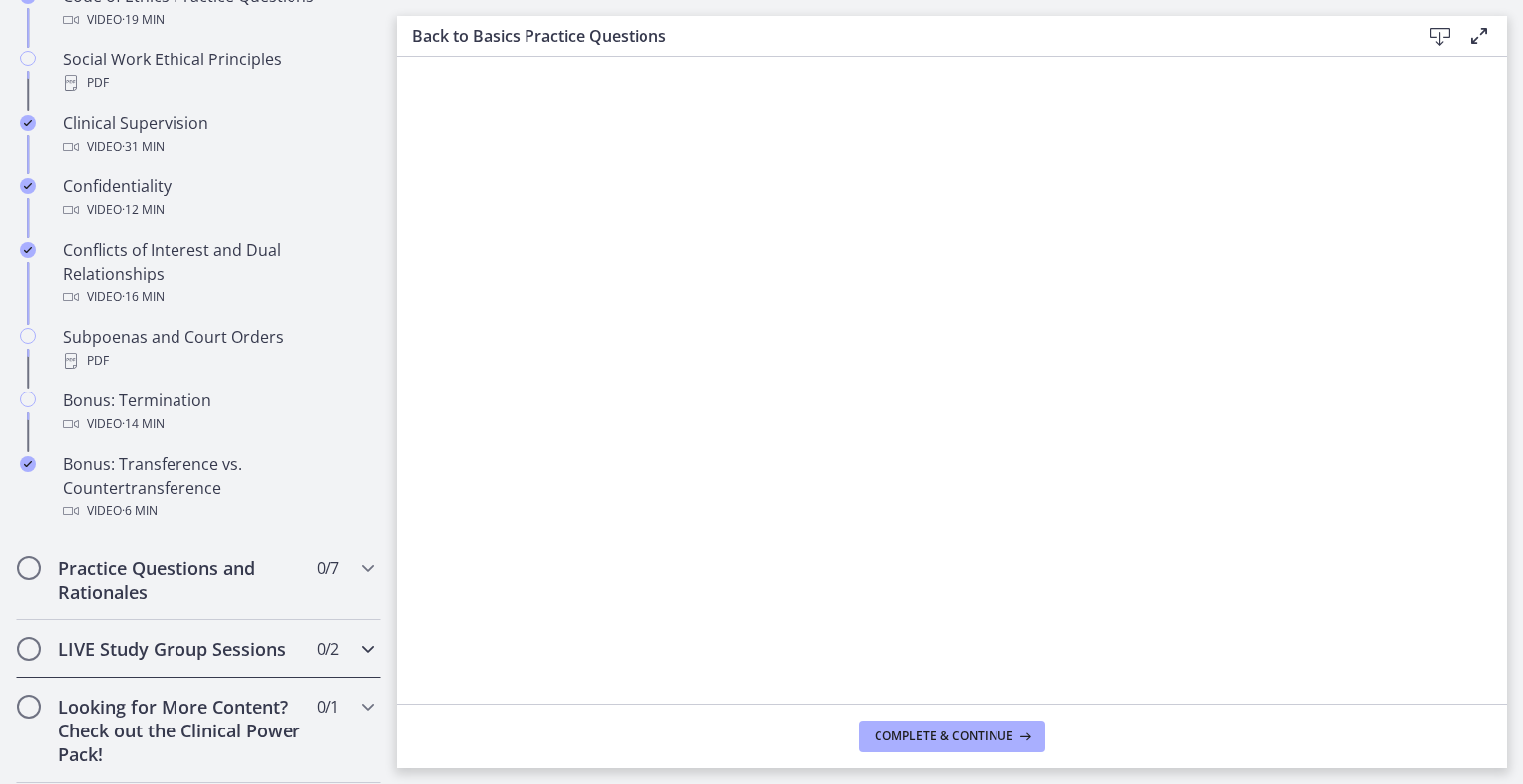 scroll, scrollTop: 1068, scrollLeft: 0, axis: vertical 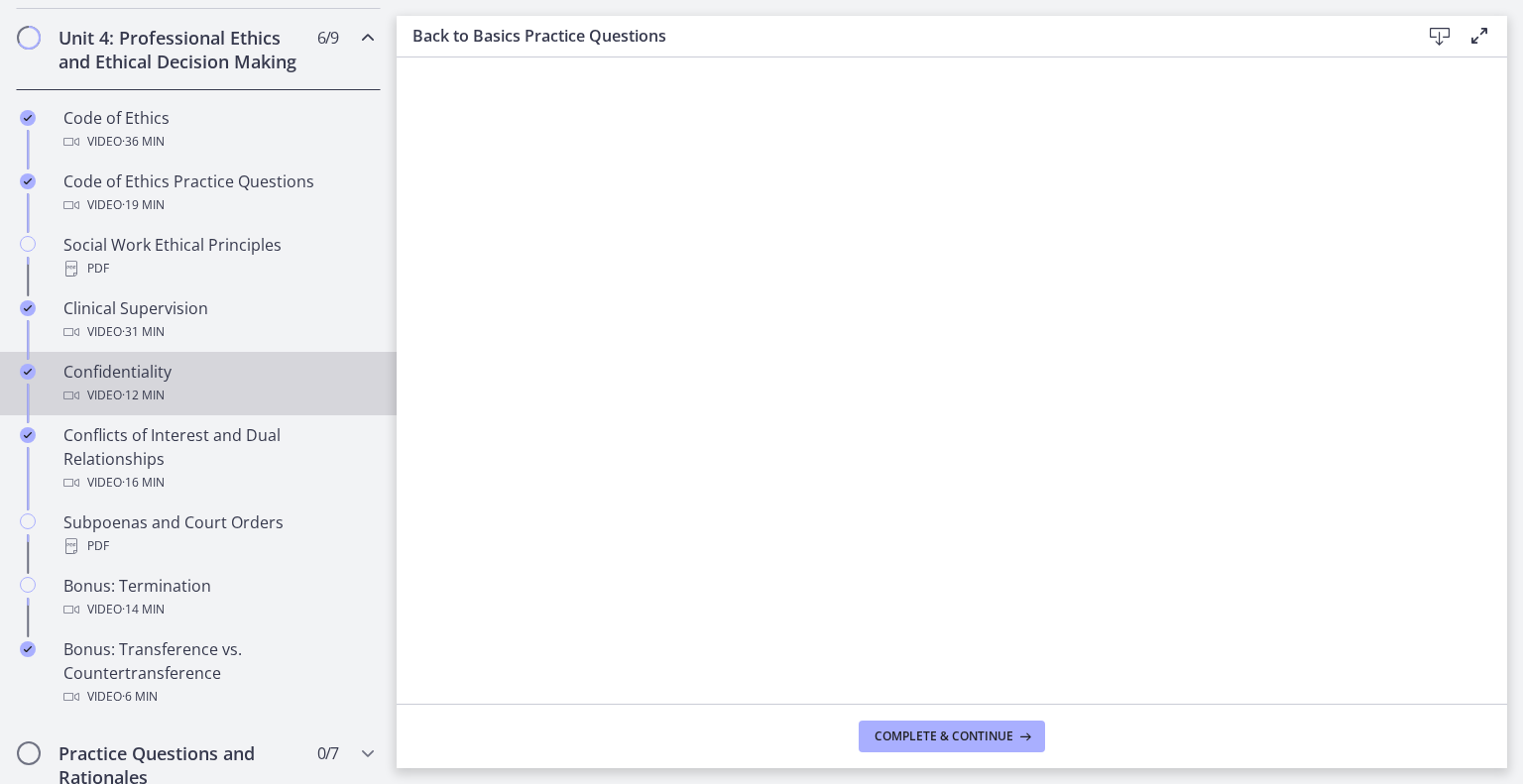 click on "Video
·  12 min" at bounding box center [218, 395] 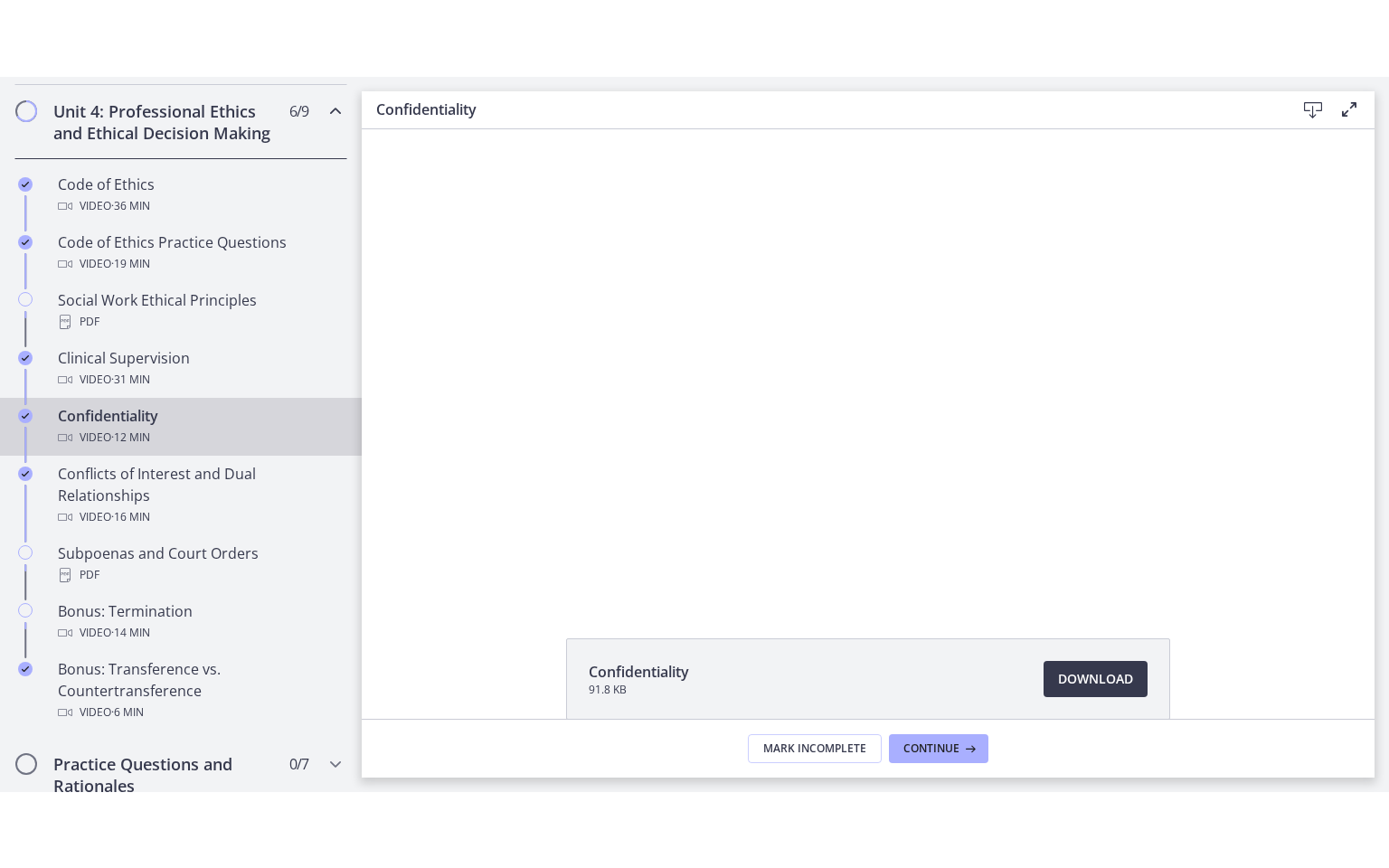 scroll, scrollTop: 0, scrollLeft: 0, axis: both 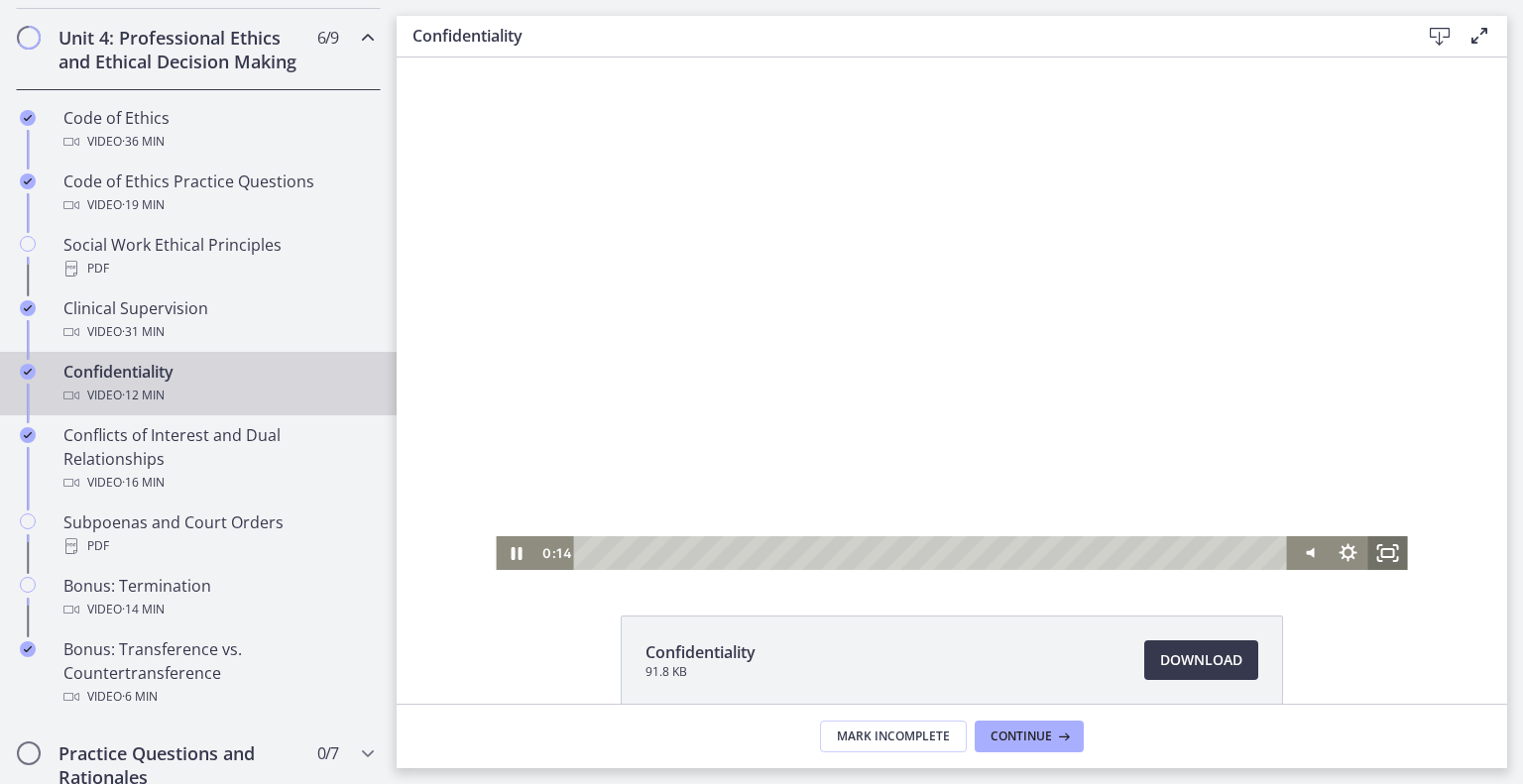 drag, startPoint x: 1370, startPoint y: 539, endPoint x: 1769, endPoint y: 717, distance: 436.90388 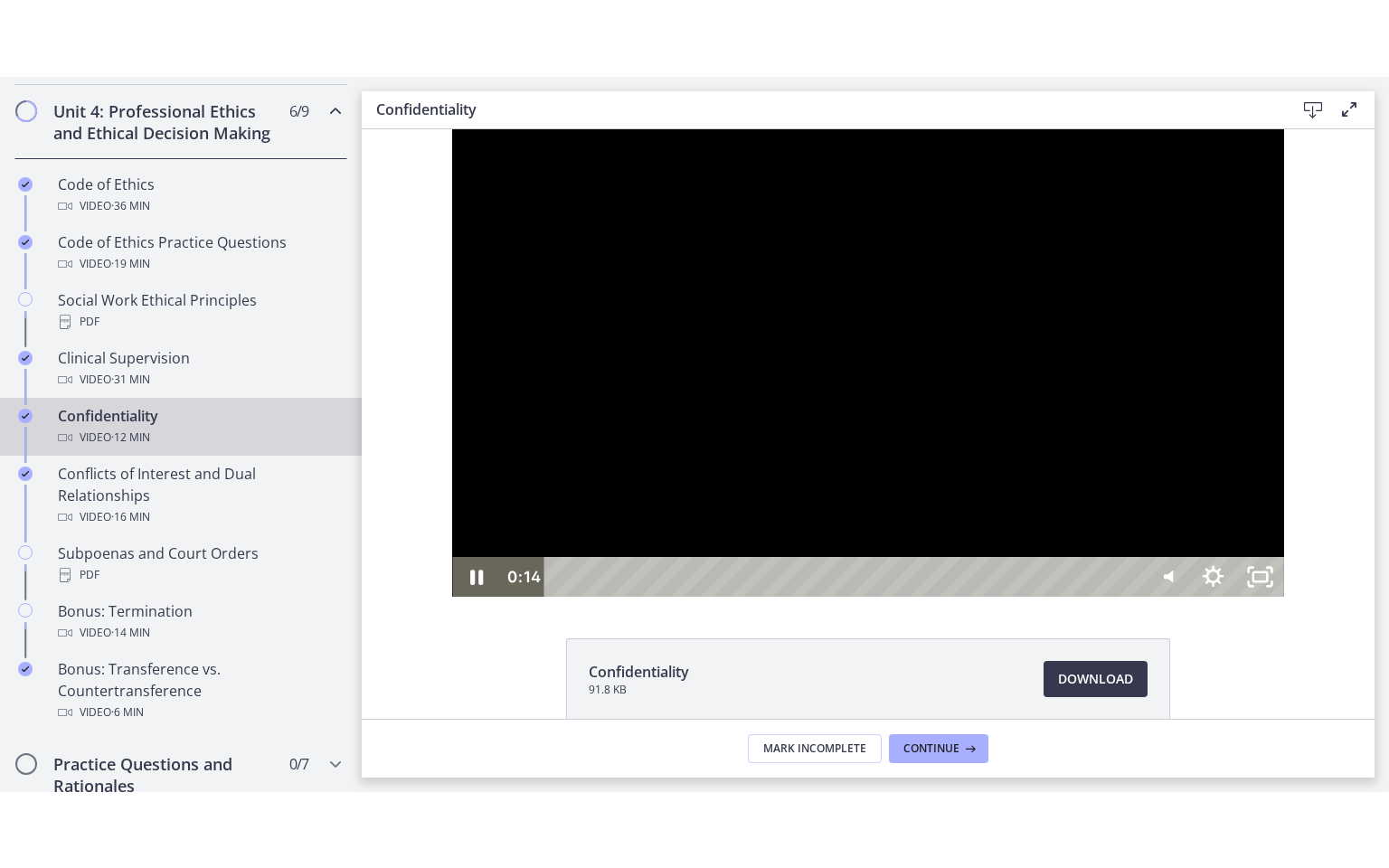scroll, scrollTop: 711, scrollLeft: 0, axis: vertical 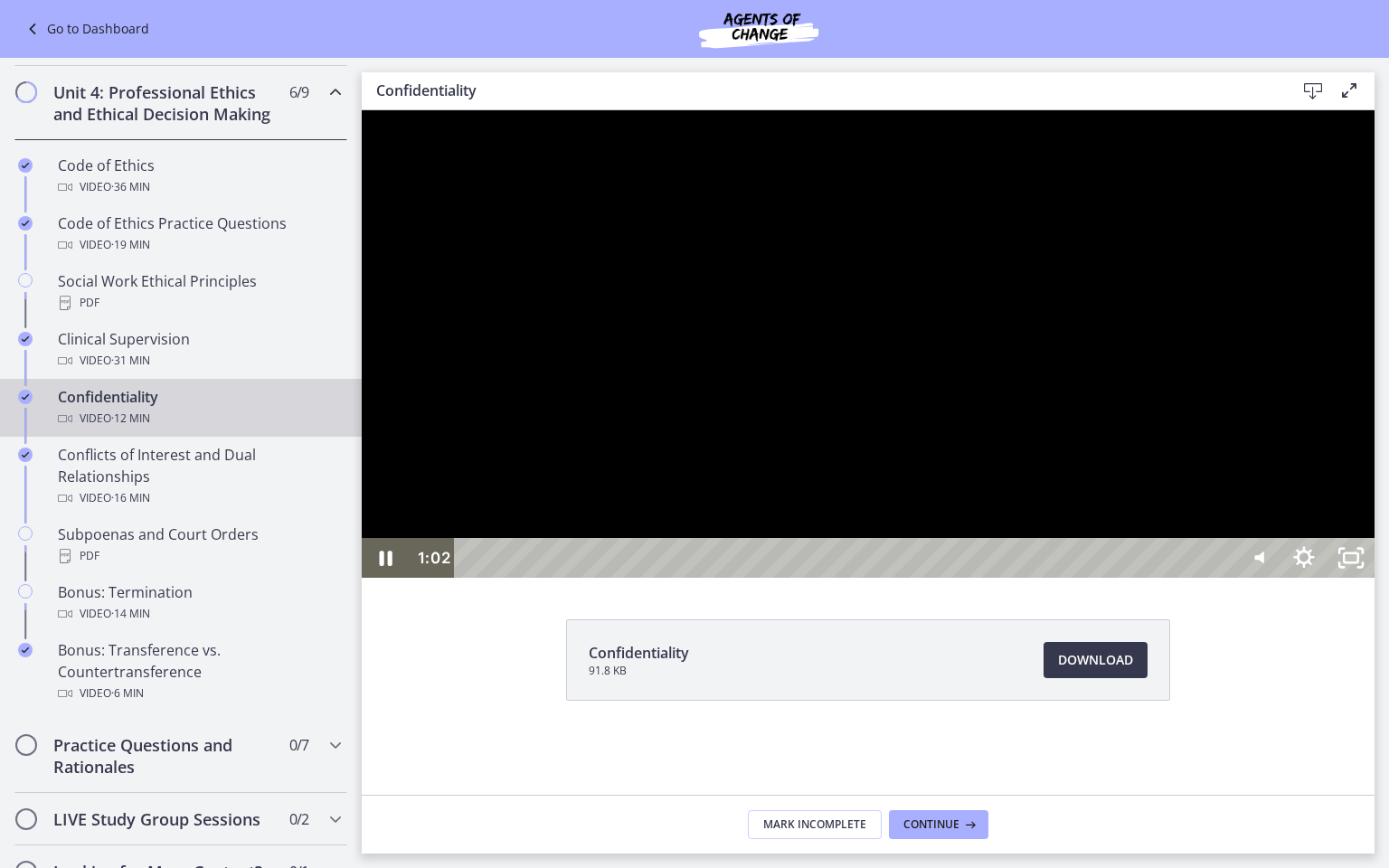 click at bounding box center [868, 344] 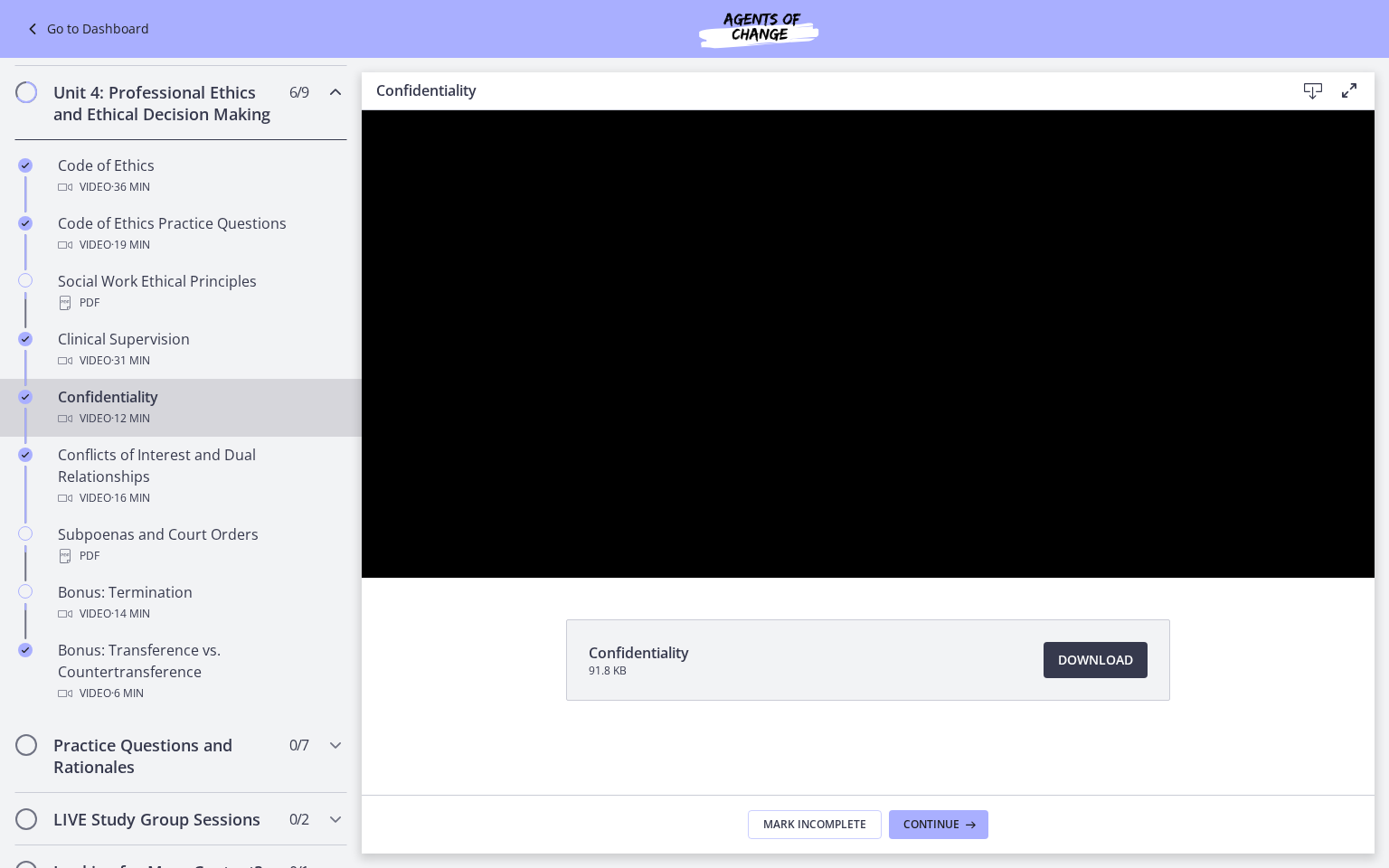 type 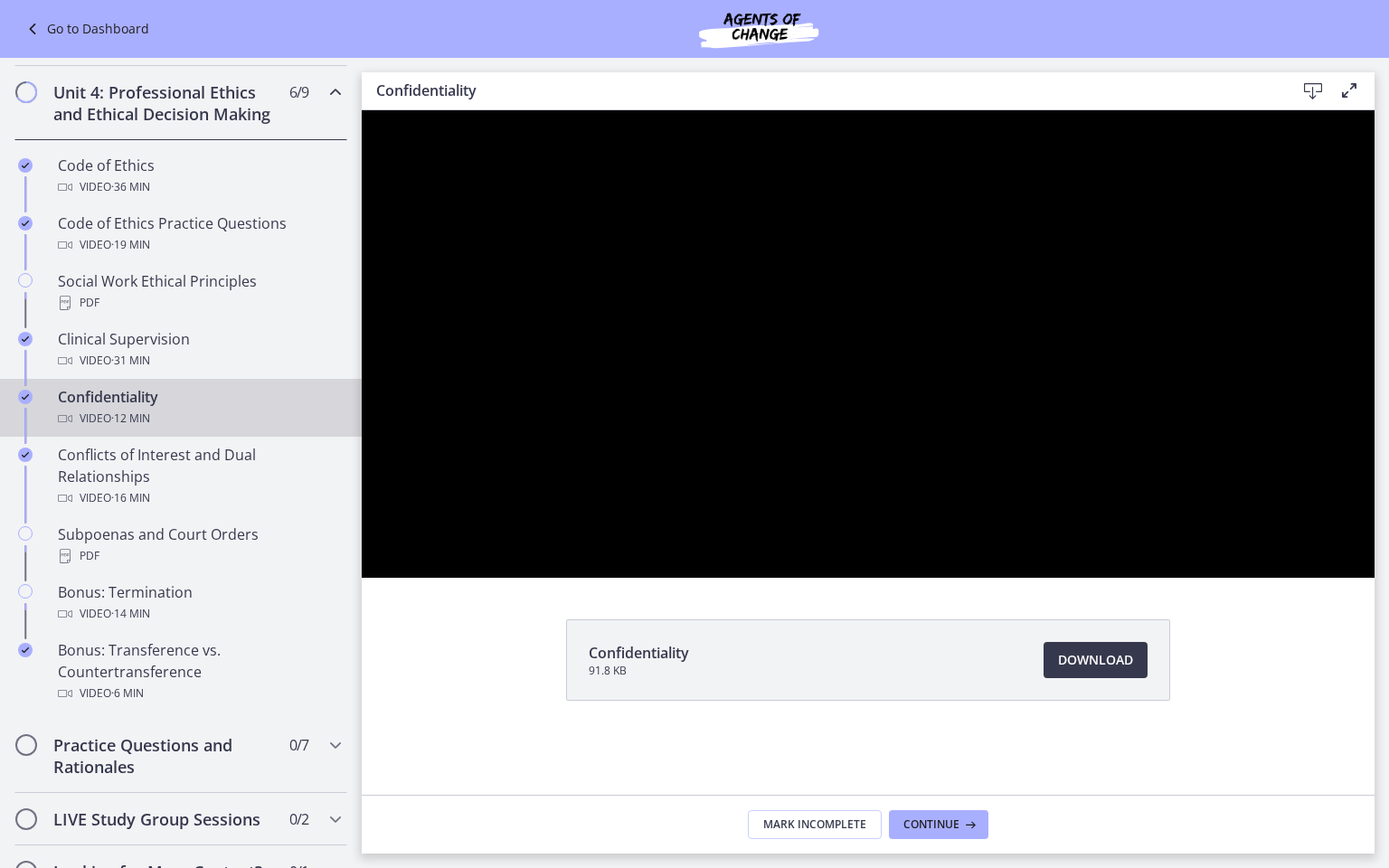 click at bounding box center [362, 110] 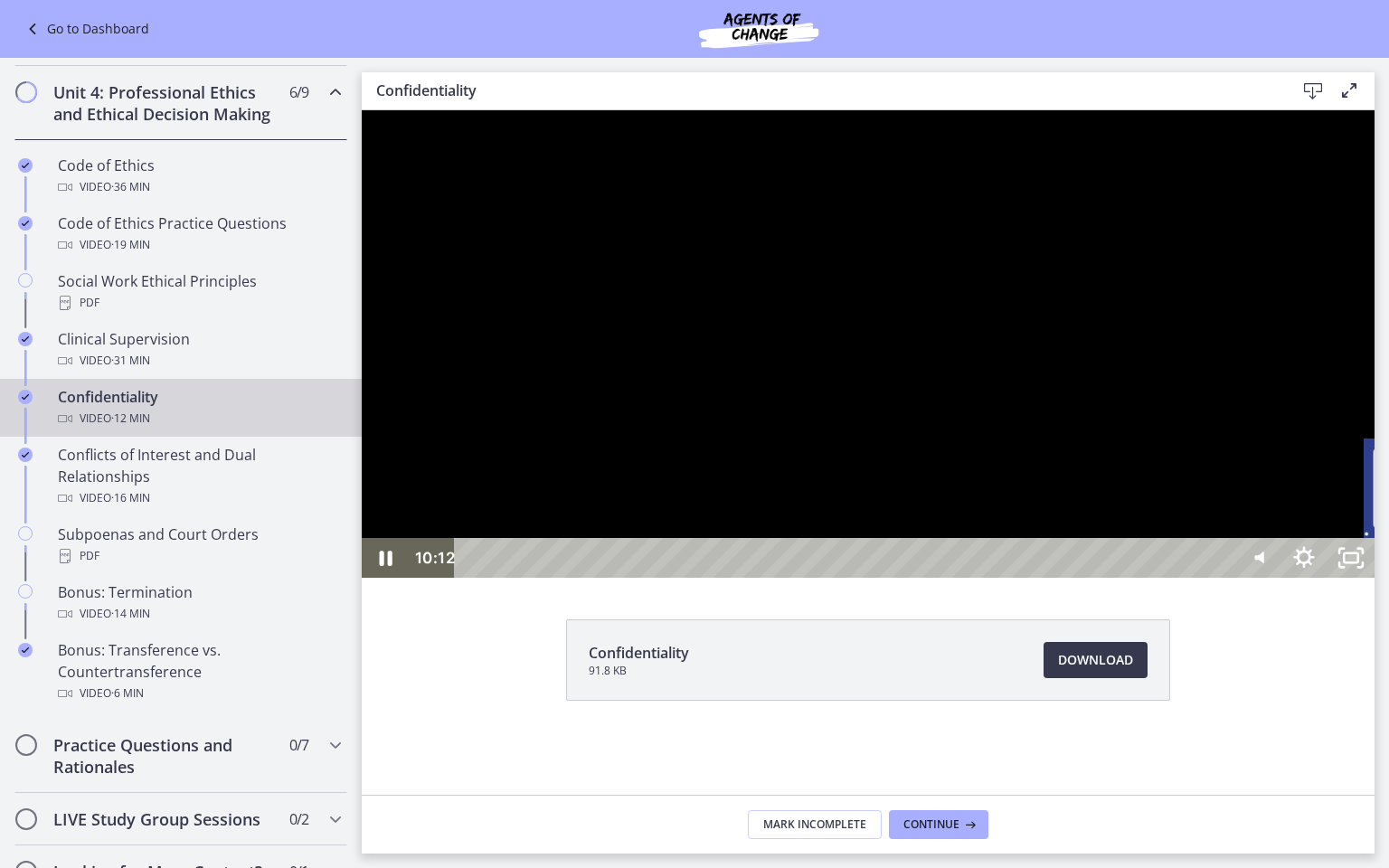 click on "10:12" at bounding box center [846, 558] 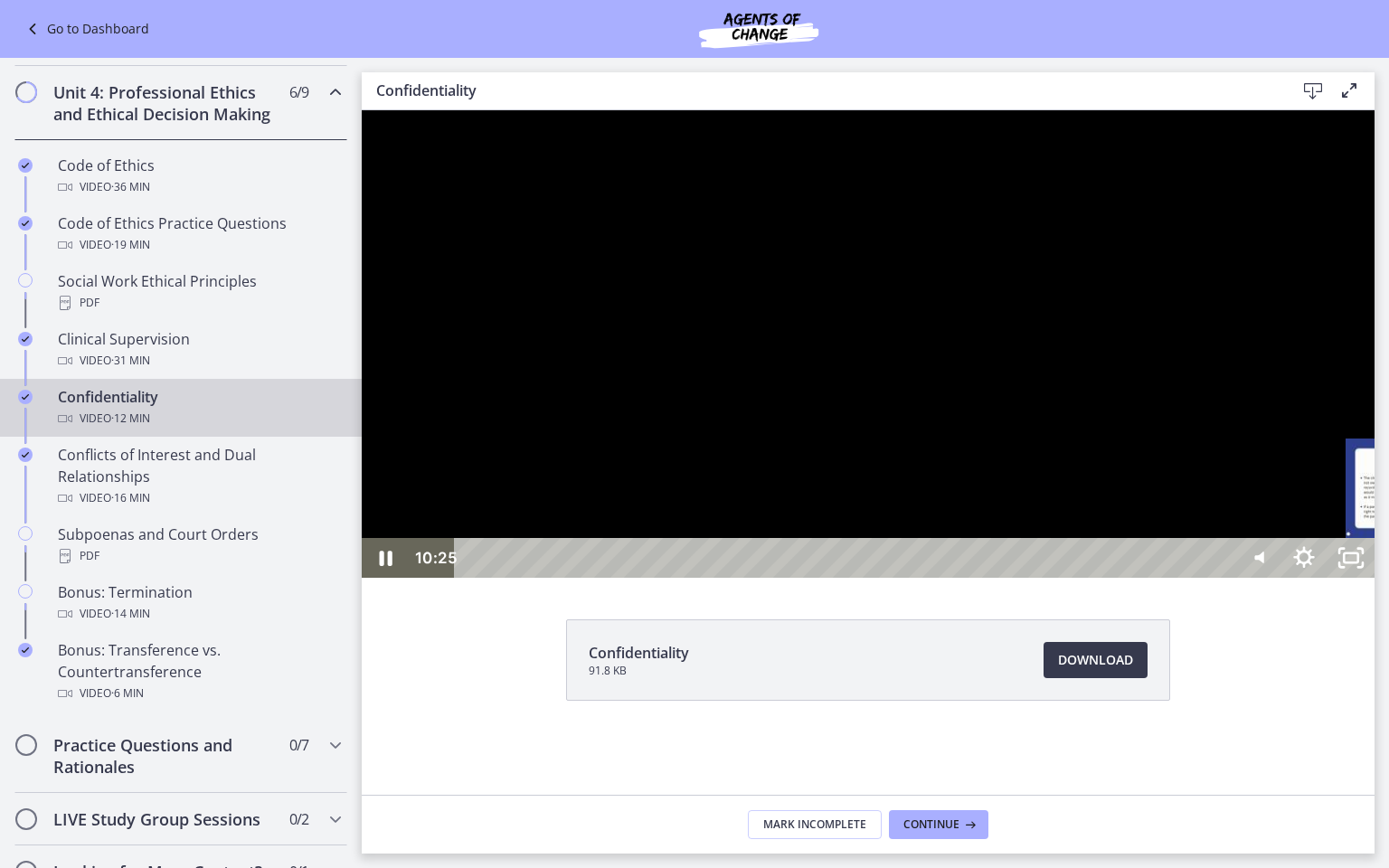 click on "10:00" at bounding box center (846, 558) 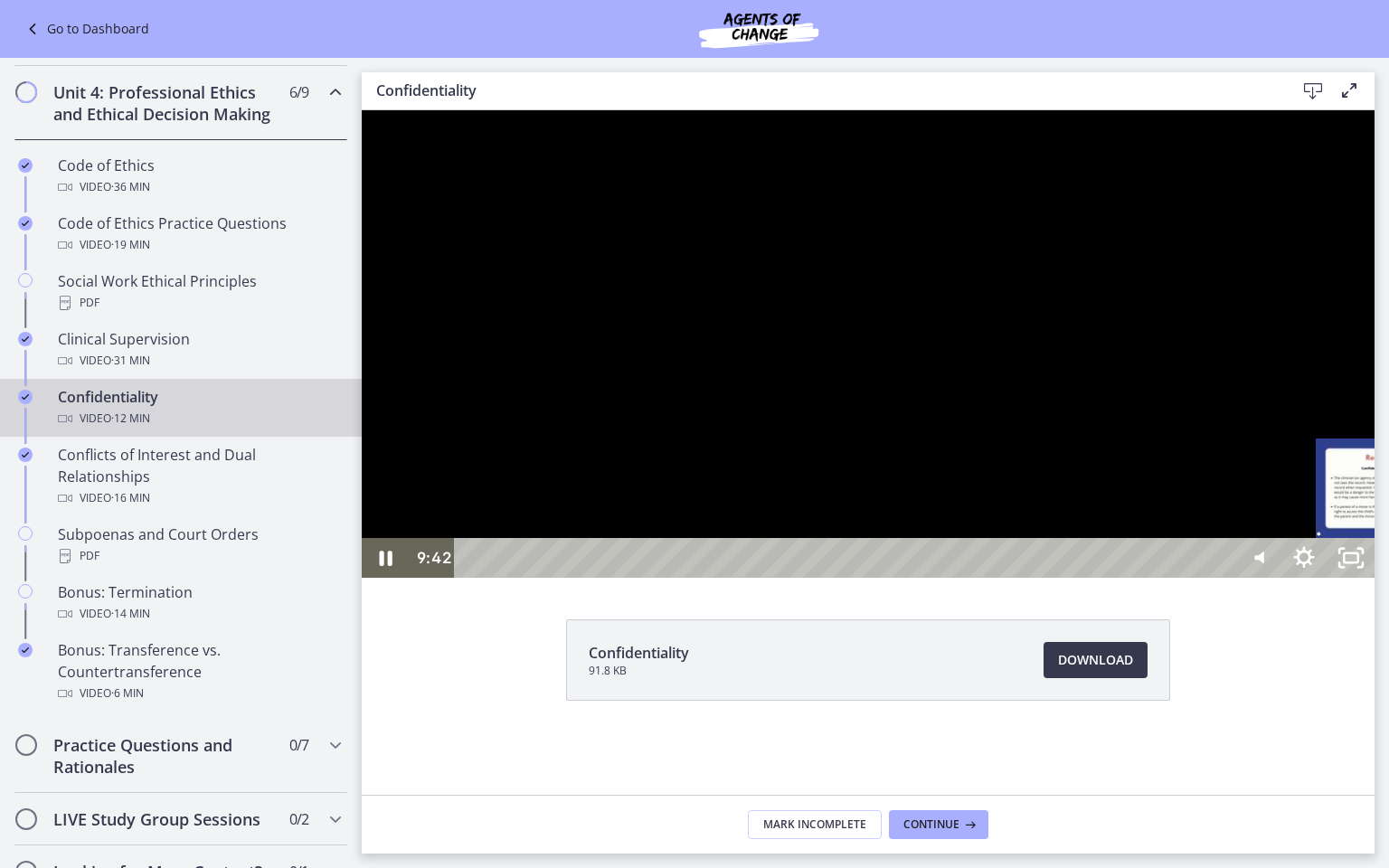 click on "9:42" at bounding box center (846, 558) 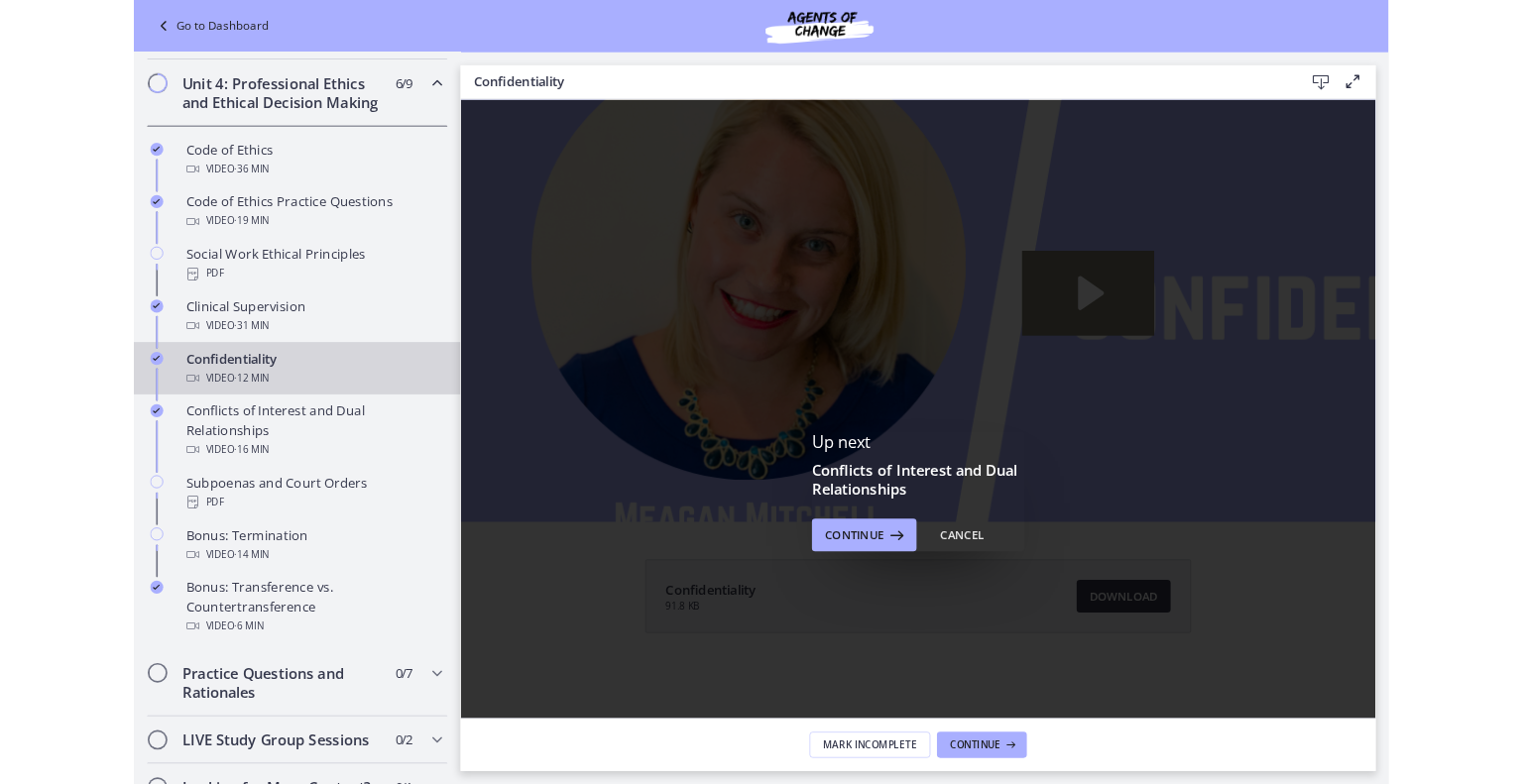 scroll, scrollTop: 0, scrollLeft: 0, axis: both 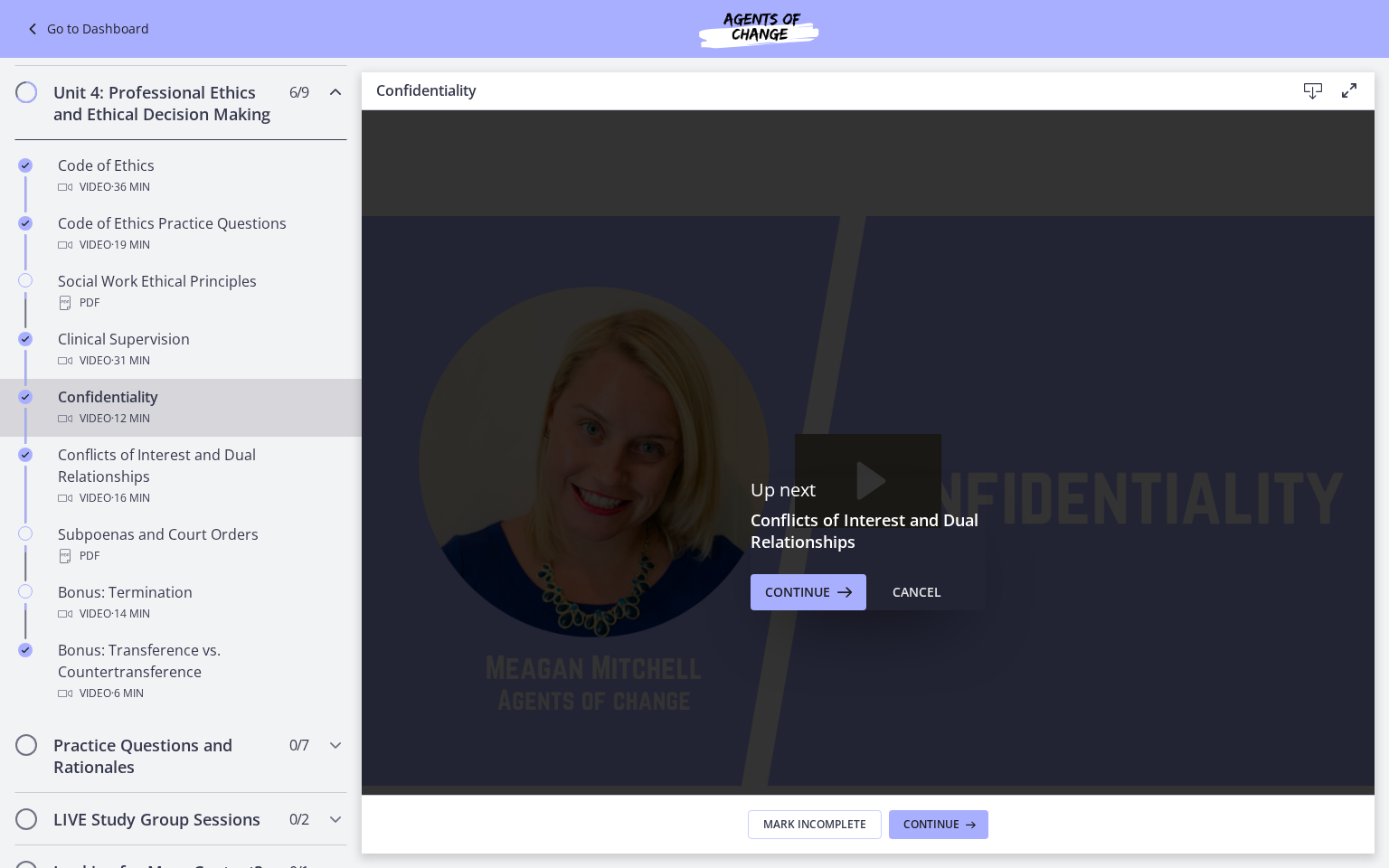 click at bounding box center (868, 501) 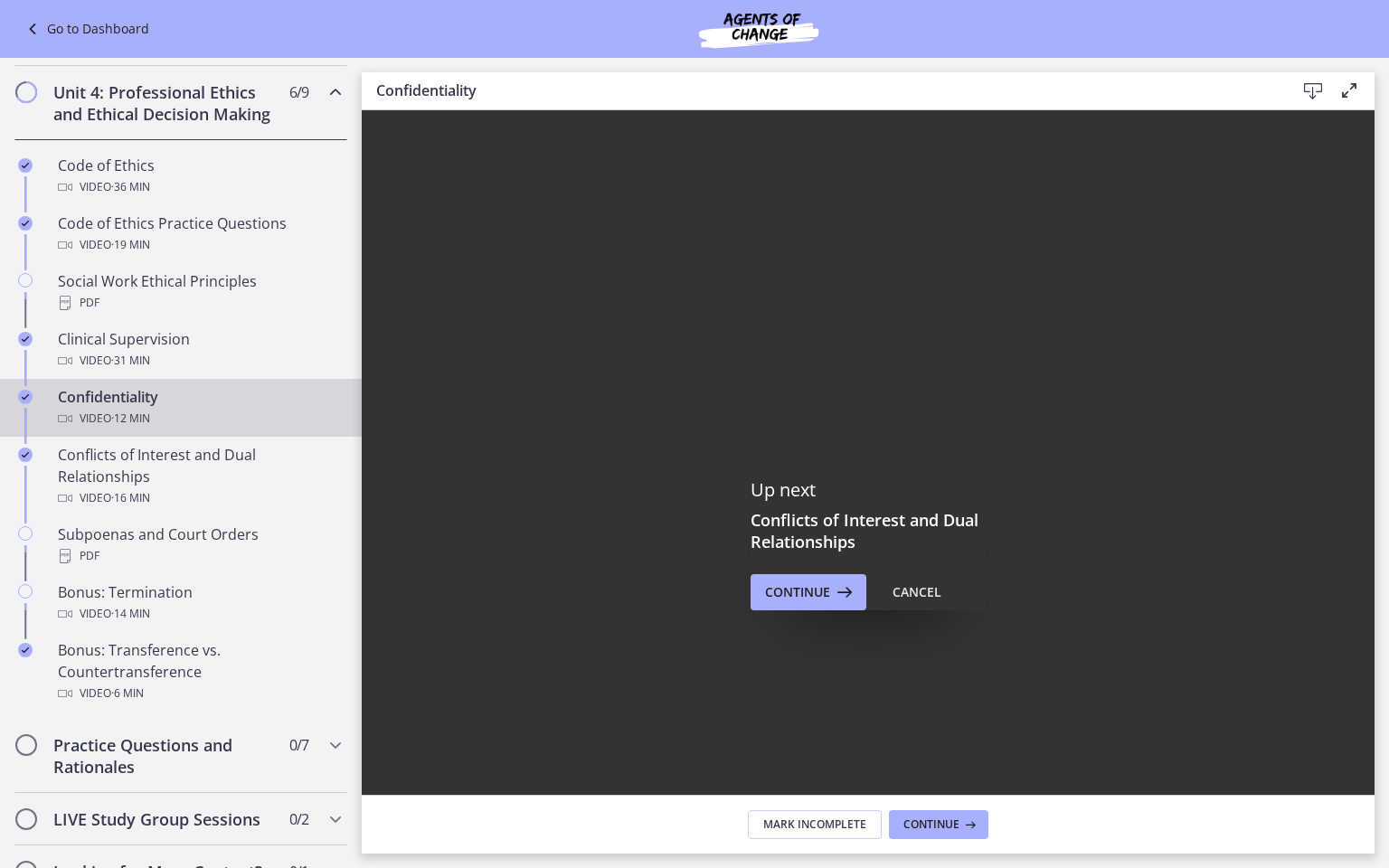 click at bounding box center [868, 501] 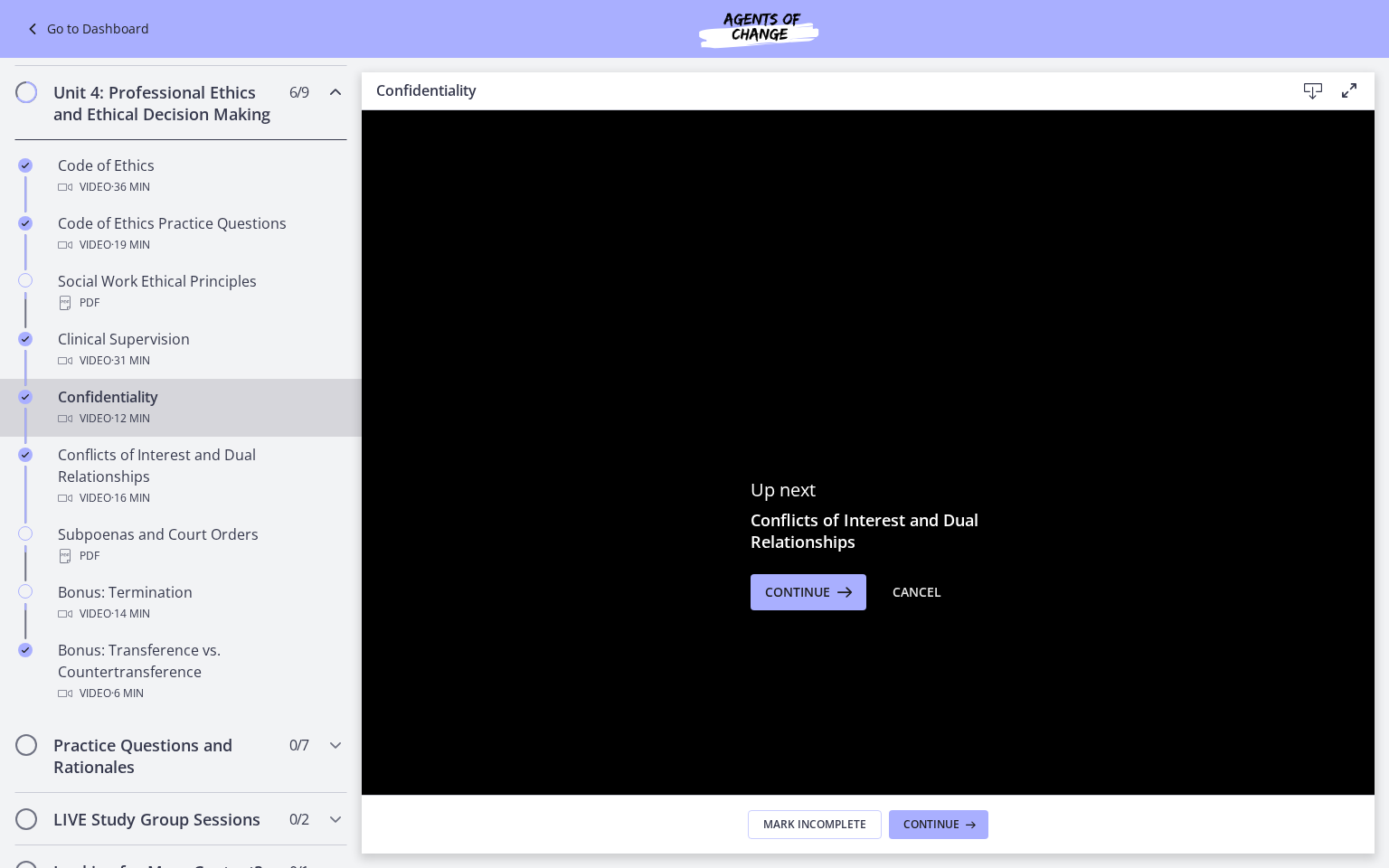 click 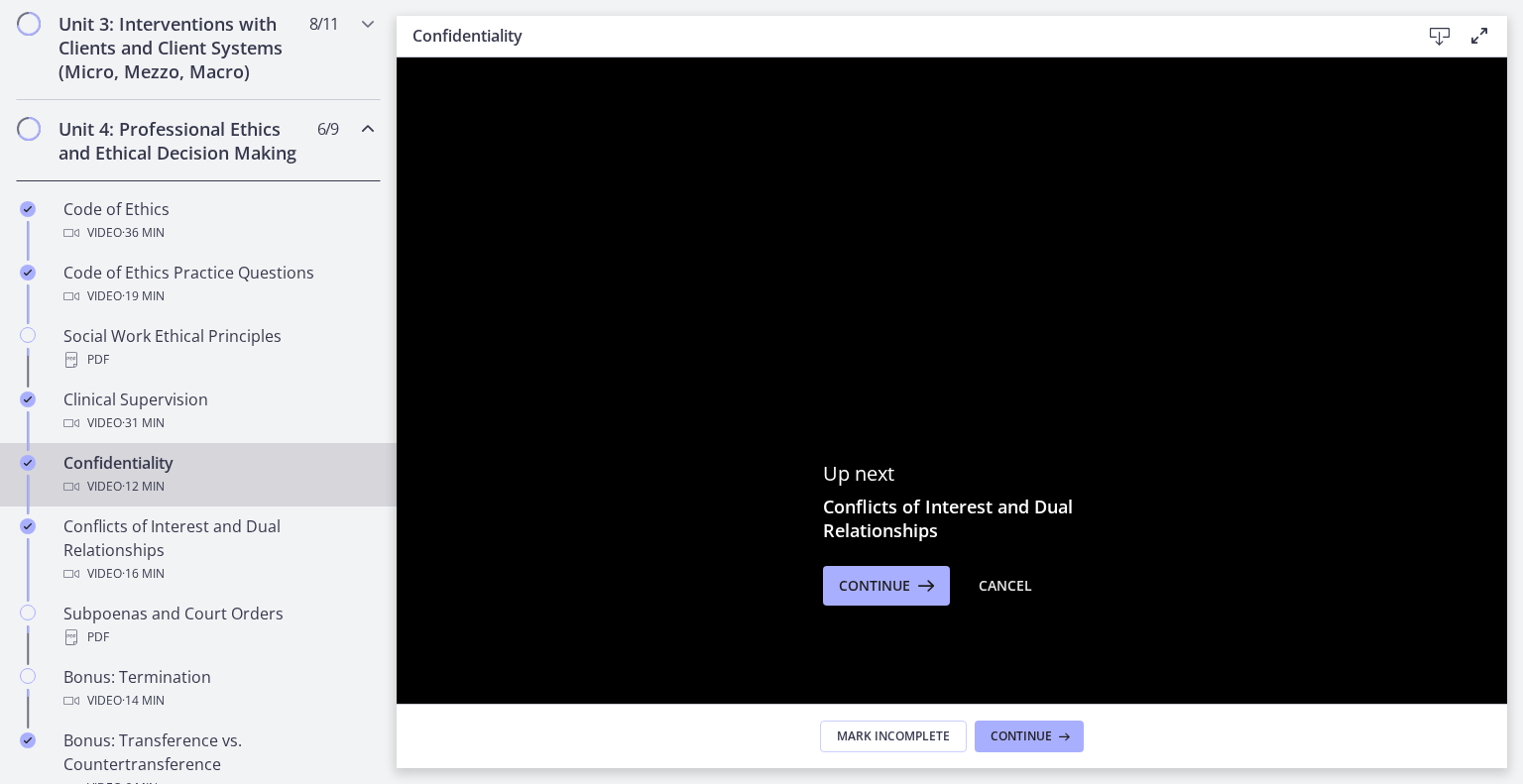 scroll, scrollTop: 870, scrollLeft: 0, axis: vertical 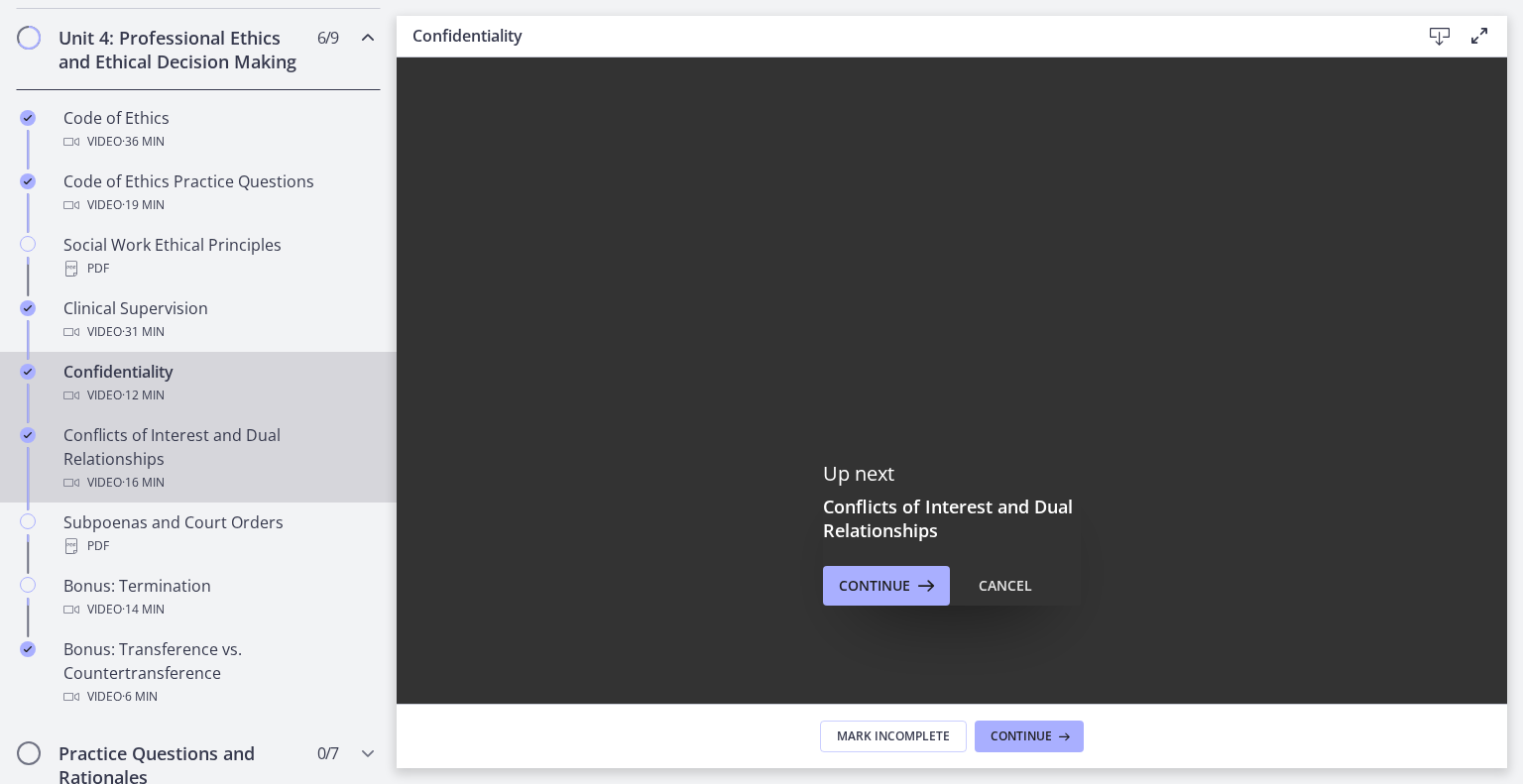 click on "Conflicts of Interest and Dual Relationships
Video
·  [DURATION]" at bounding box center (218, 459) 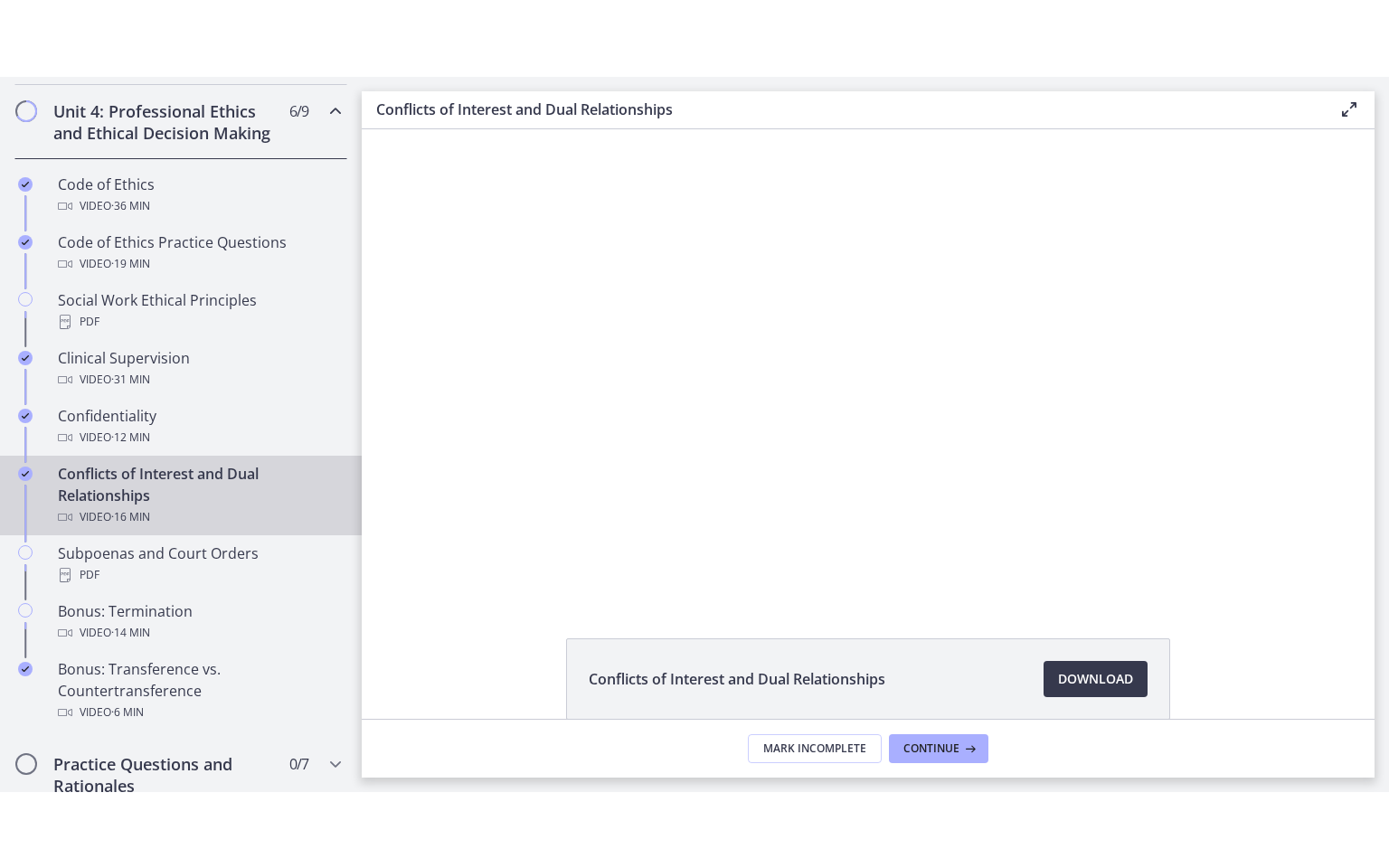 scroll, scrollTop: 0, scrollLeft: 0, axis: both 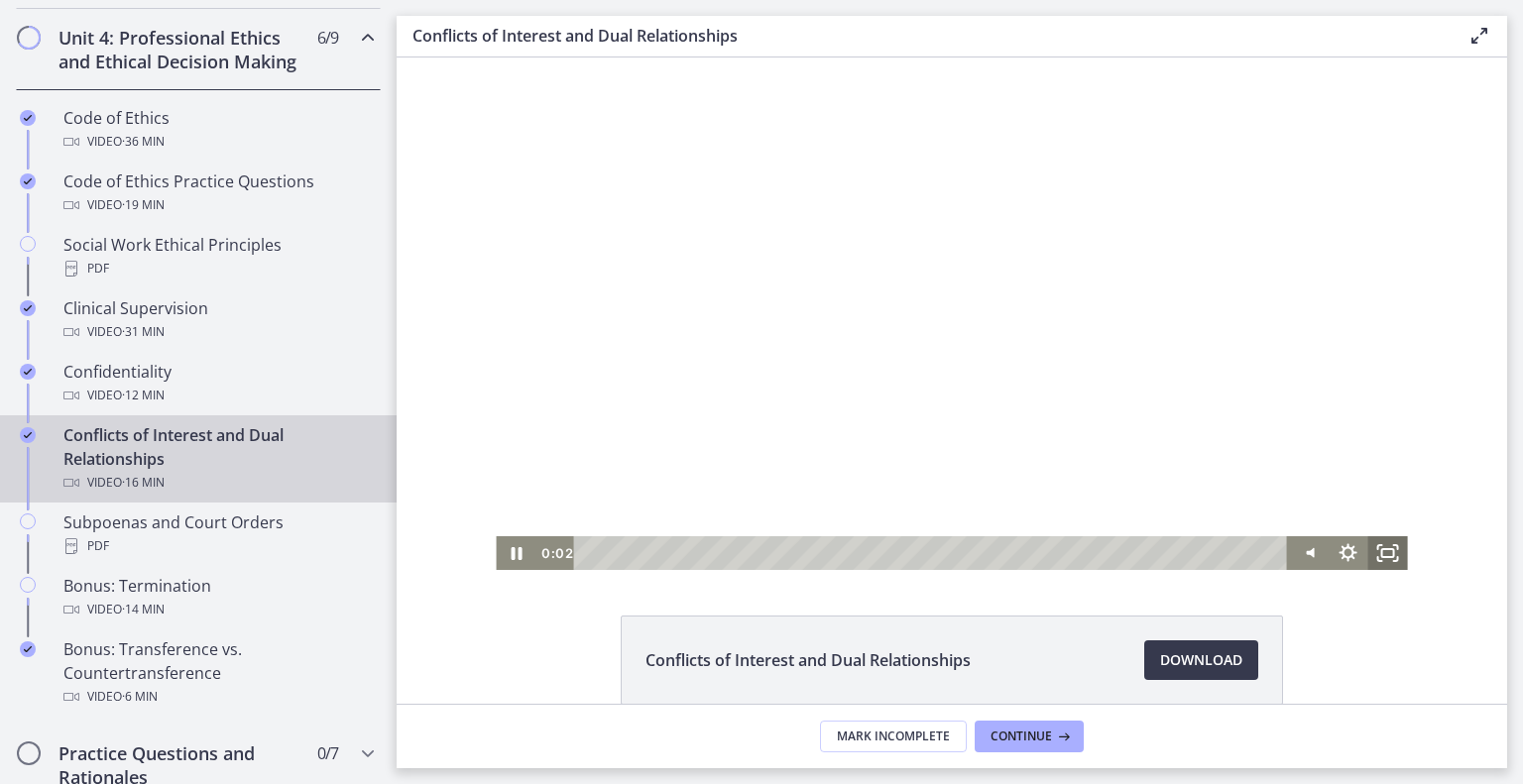 click 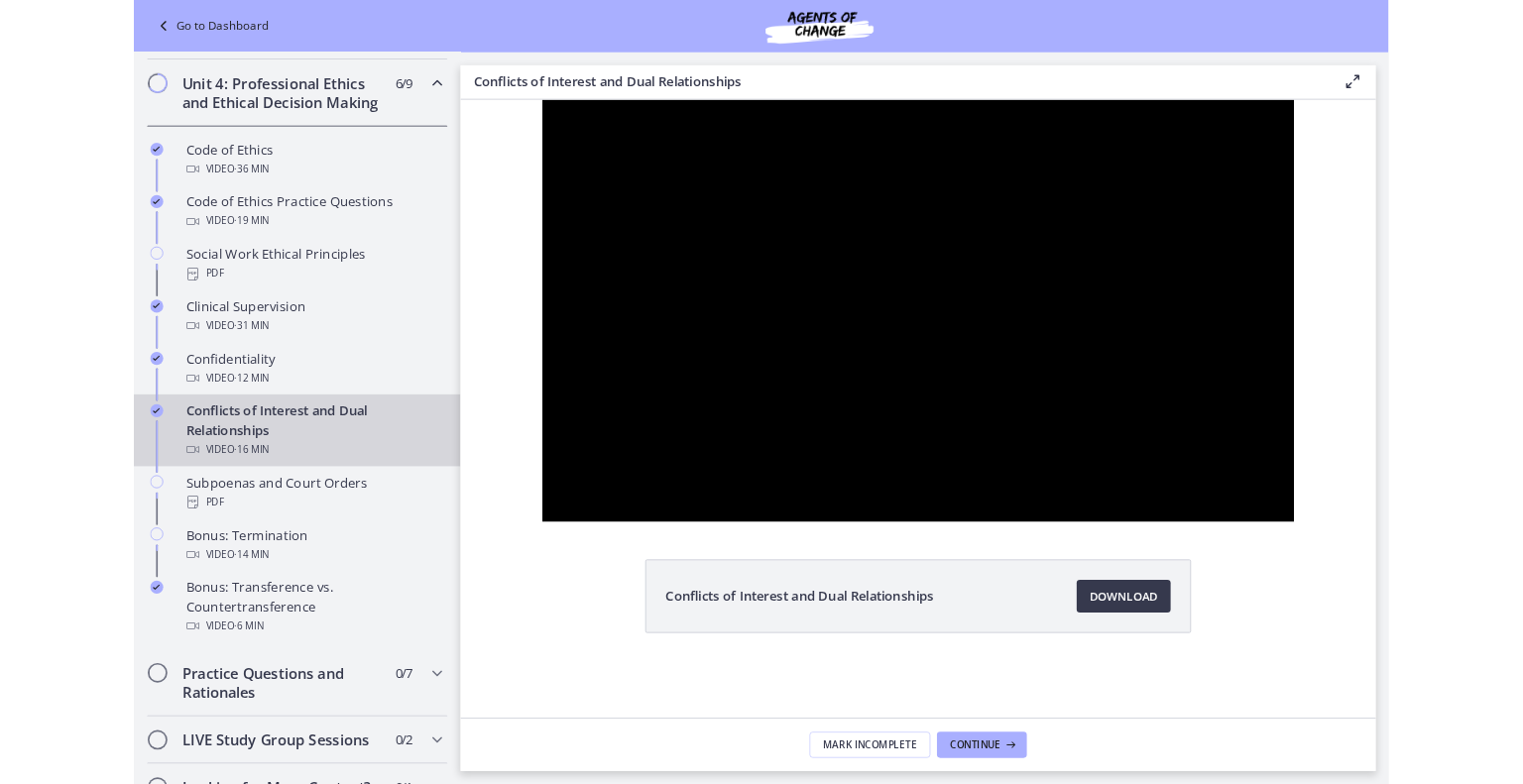 scroll, scrollTop: 870, scrollLeft: 0, axis: vertical 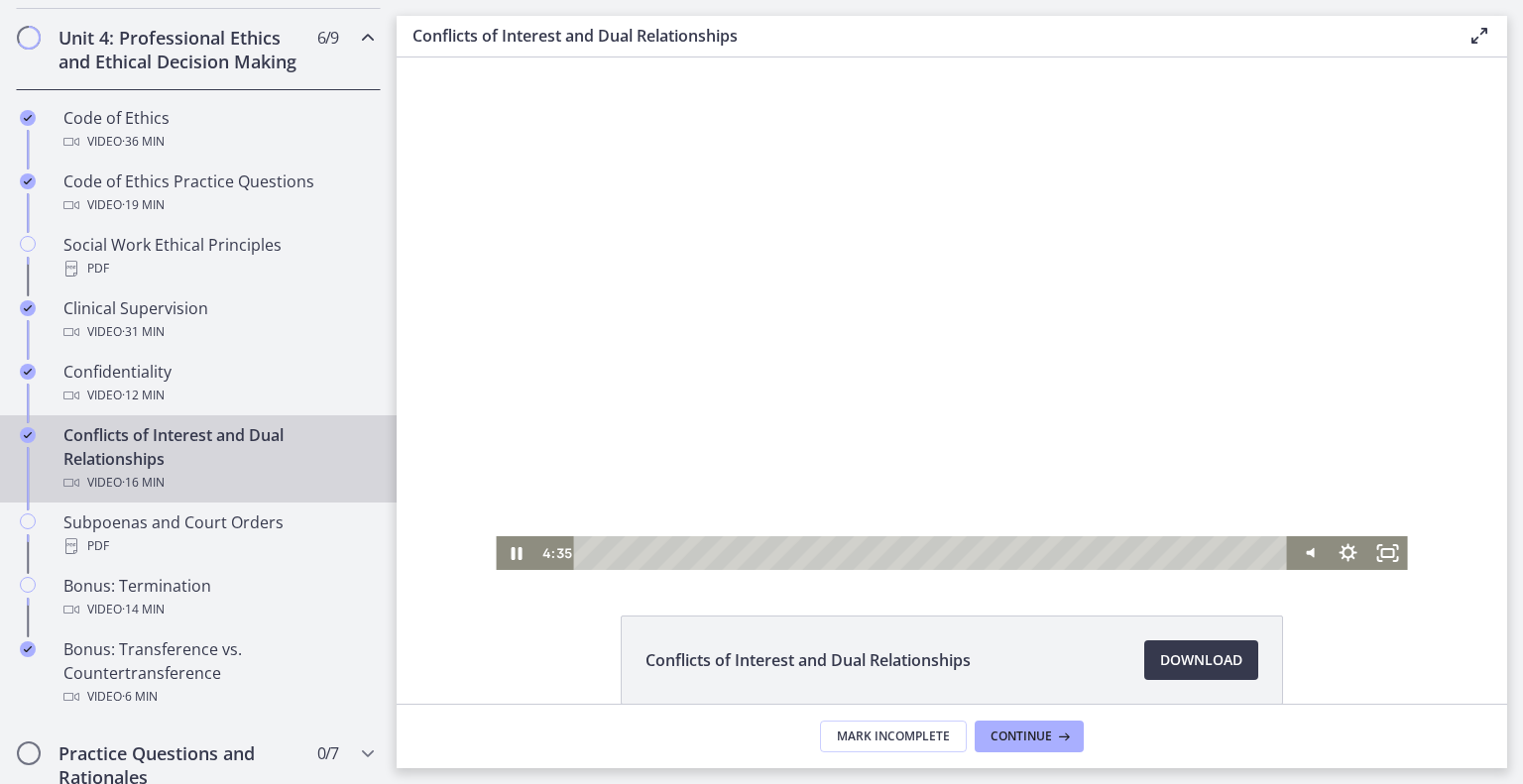 click at bounding box center (951, 313) 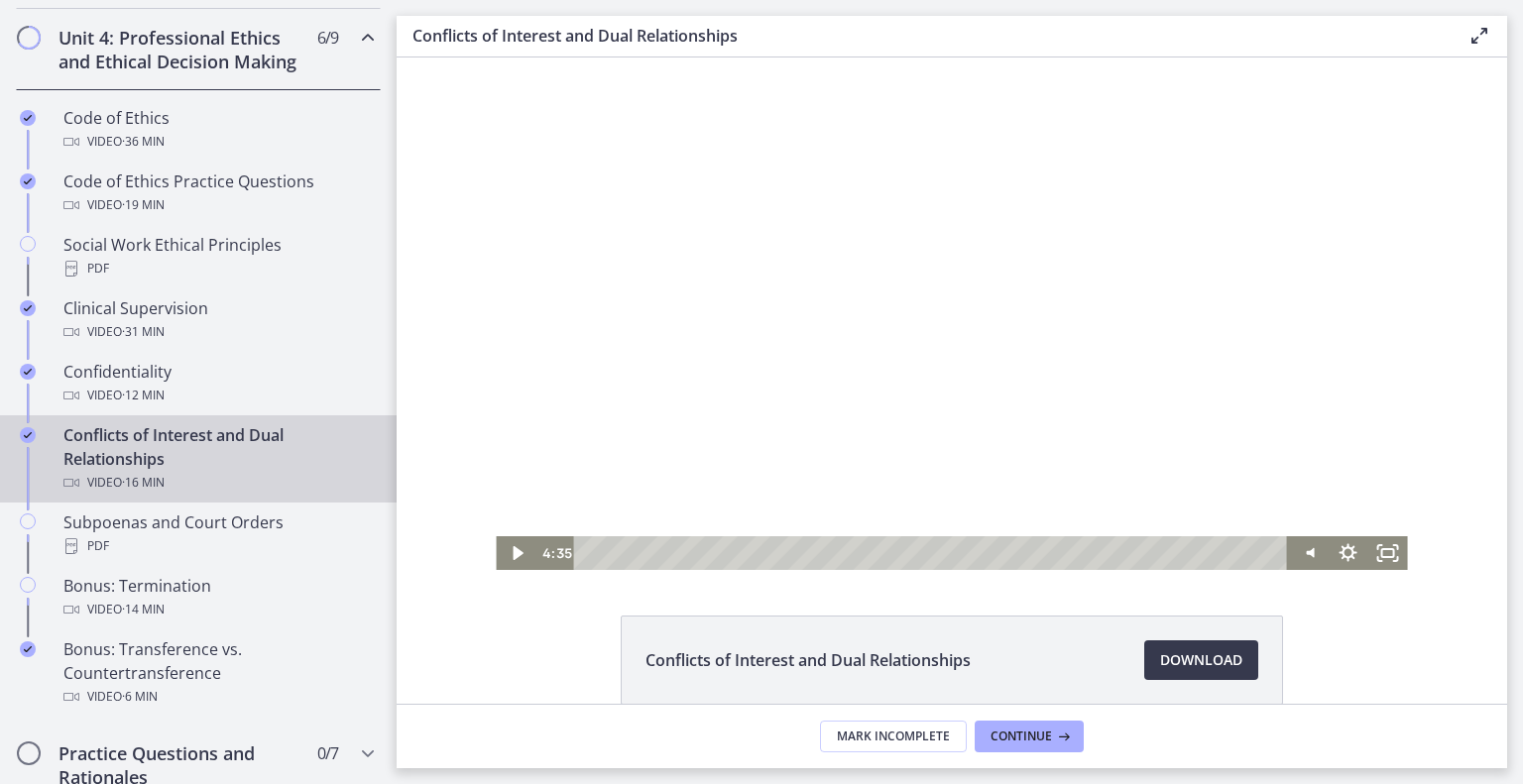 click at bounding box center (951, 313) 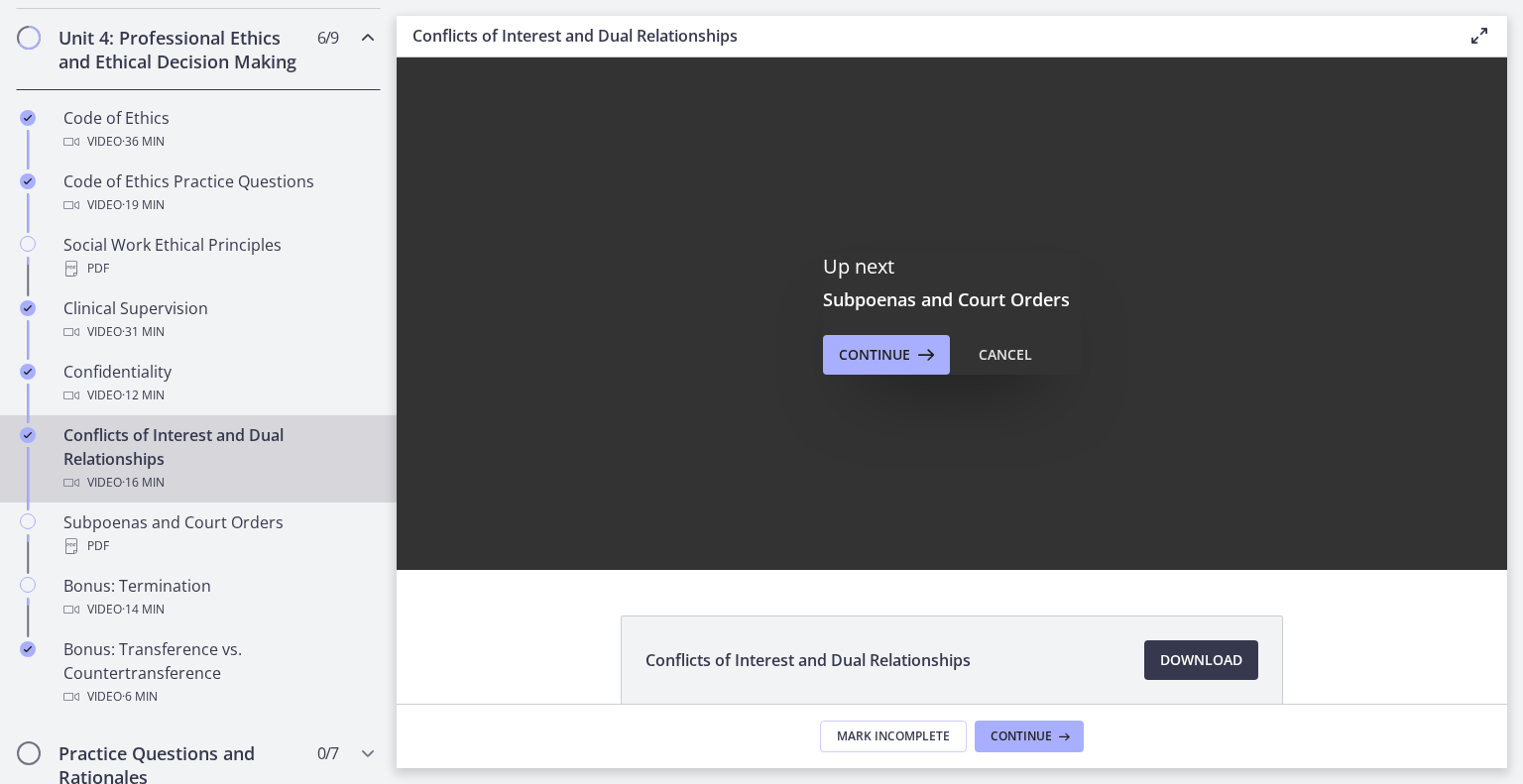 scroll, scrollTop: 0, scrollLeft: 0, axis: both 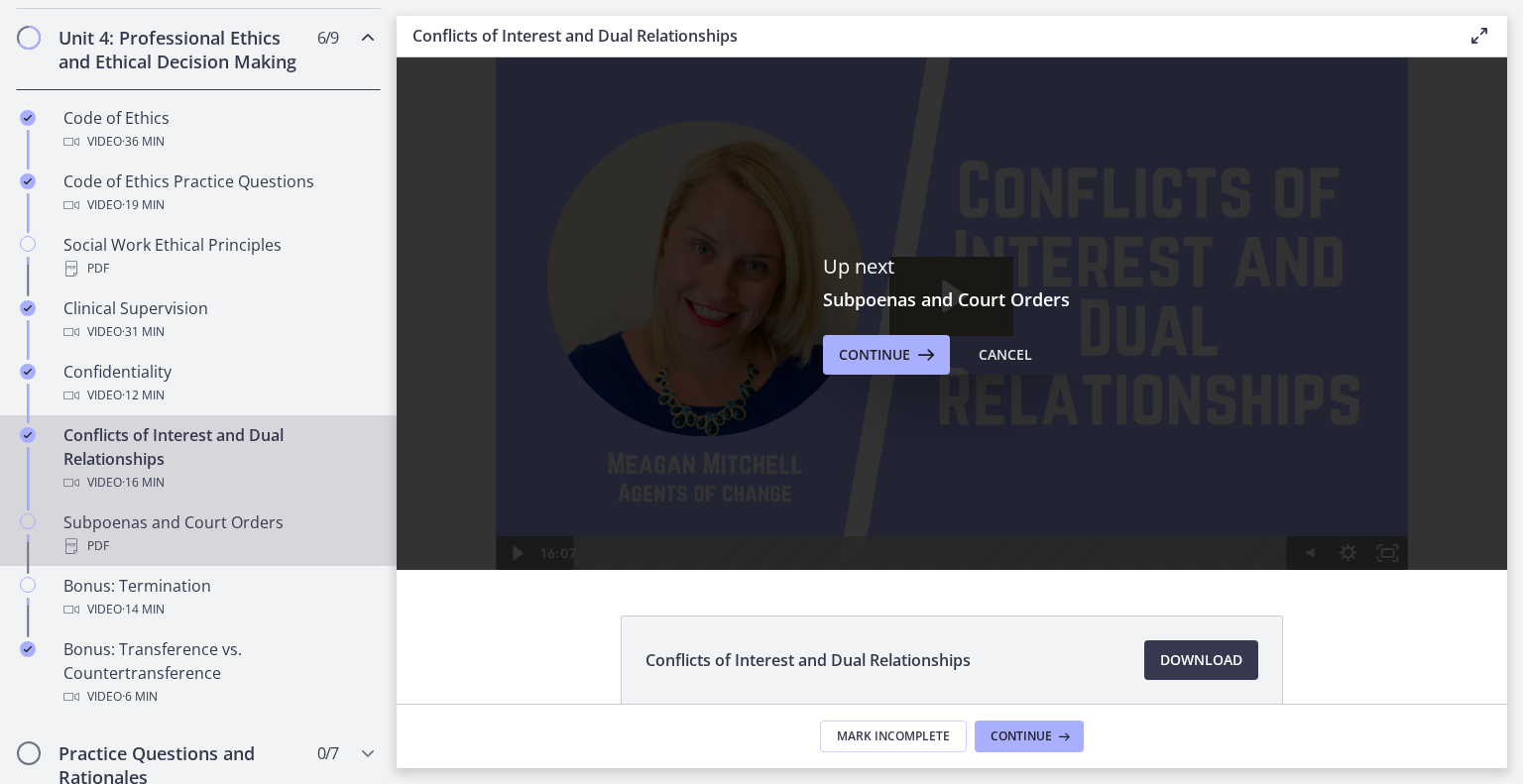 click on "PDF" at bounding box center [218, 546] 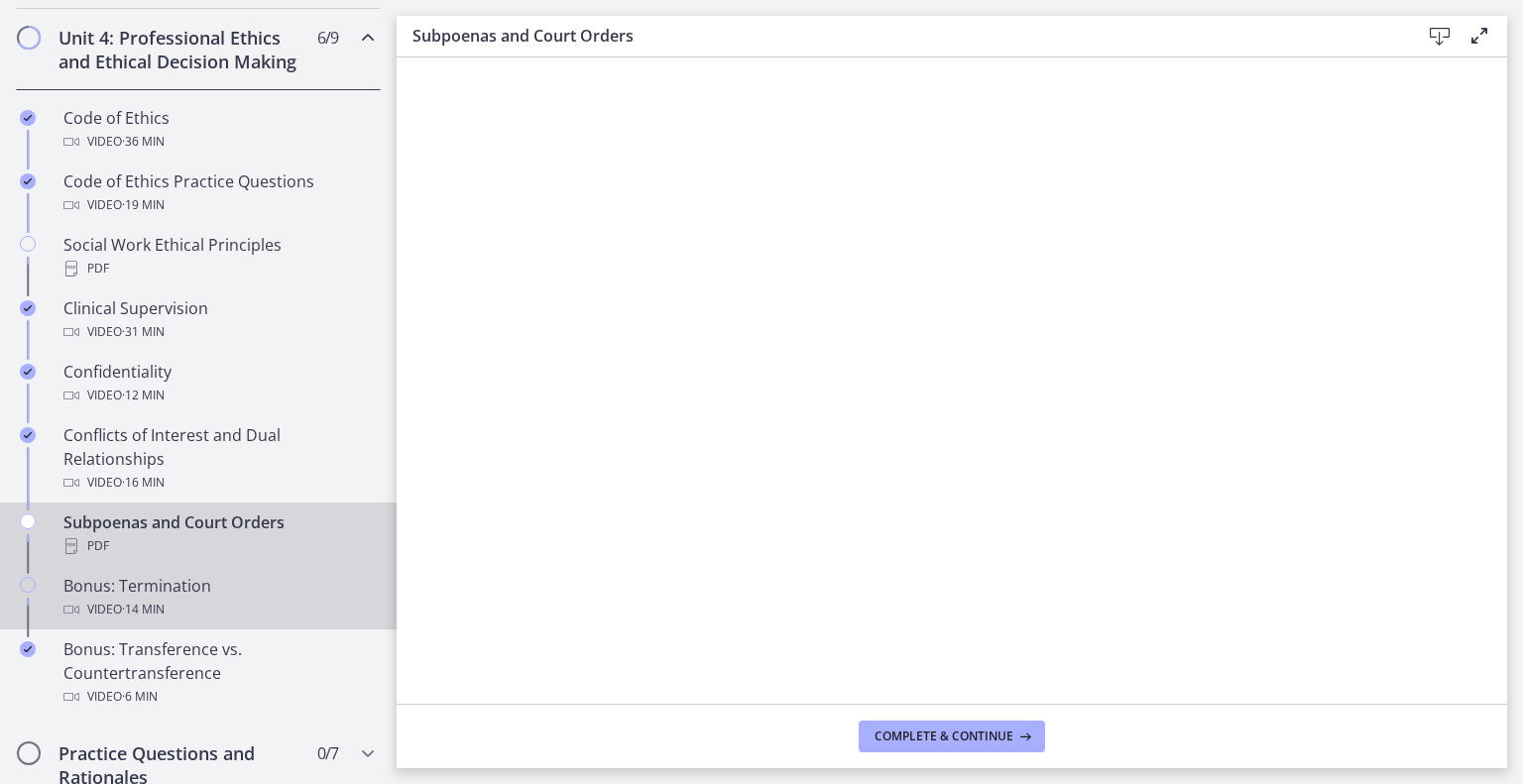 click on "Video
·  14 min" at bounding box center [218, 610] 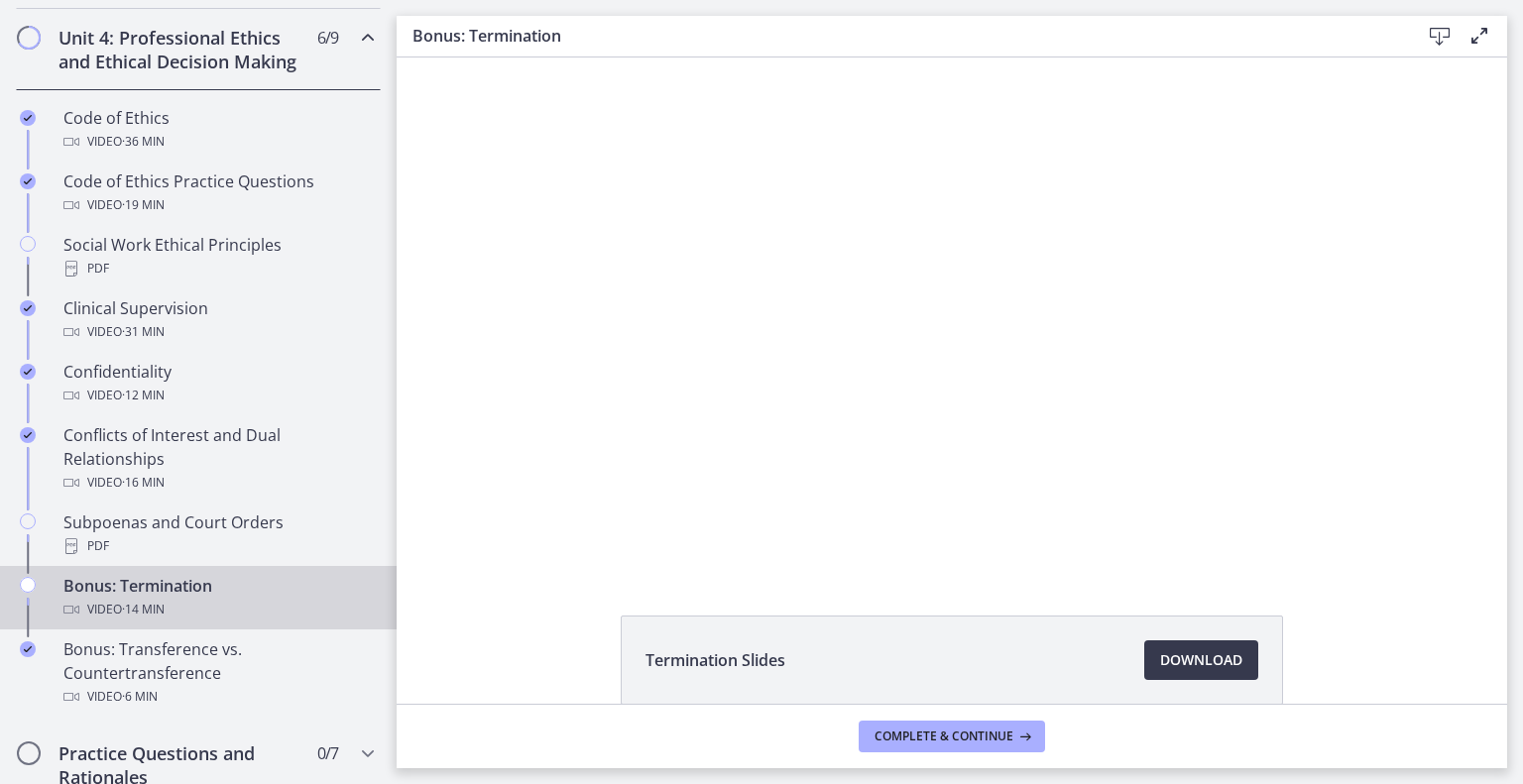 scroll, scrollTop: 0, scrollLeft: 0, axis: both 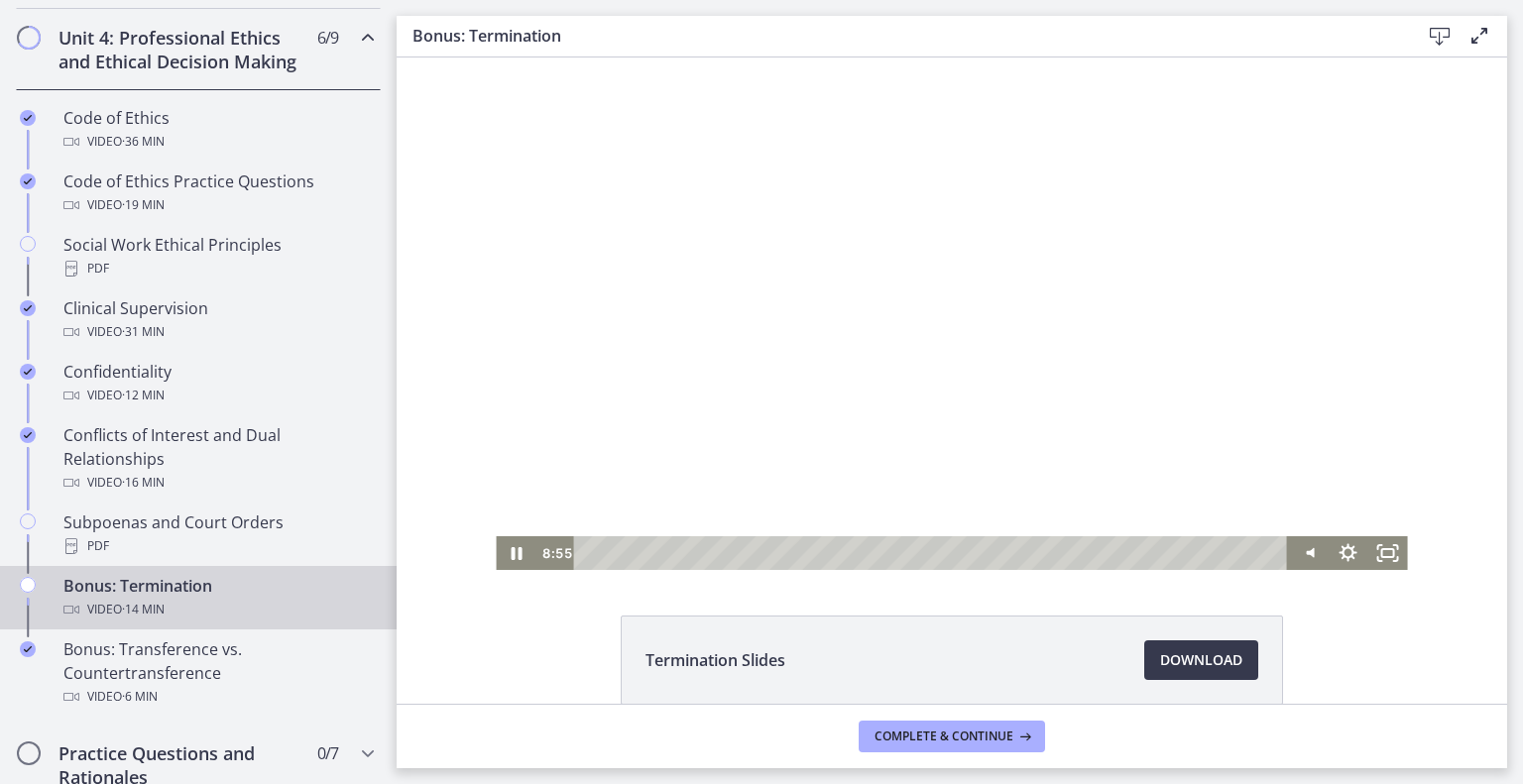 click at bounding box center (951, 313) 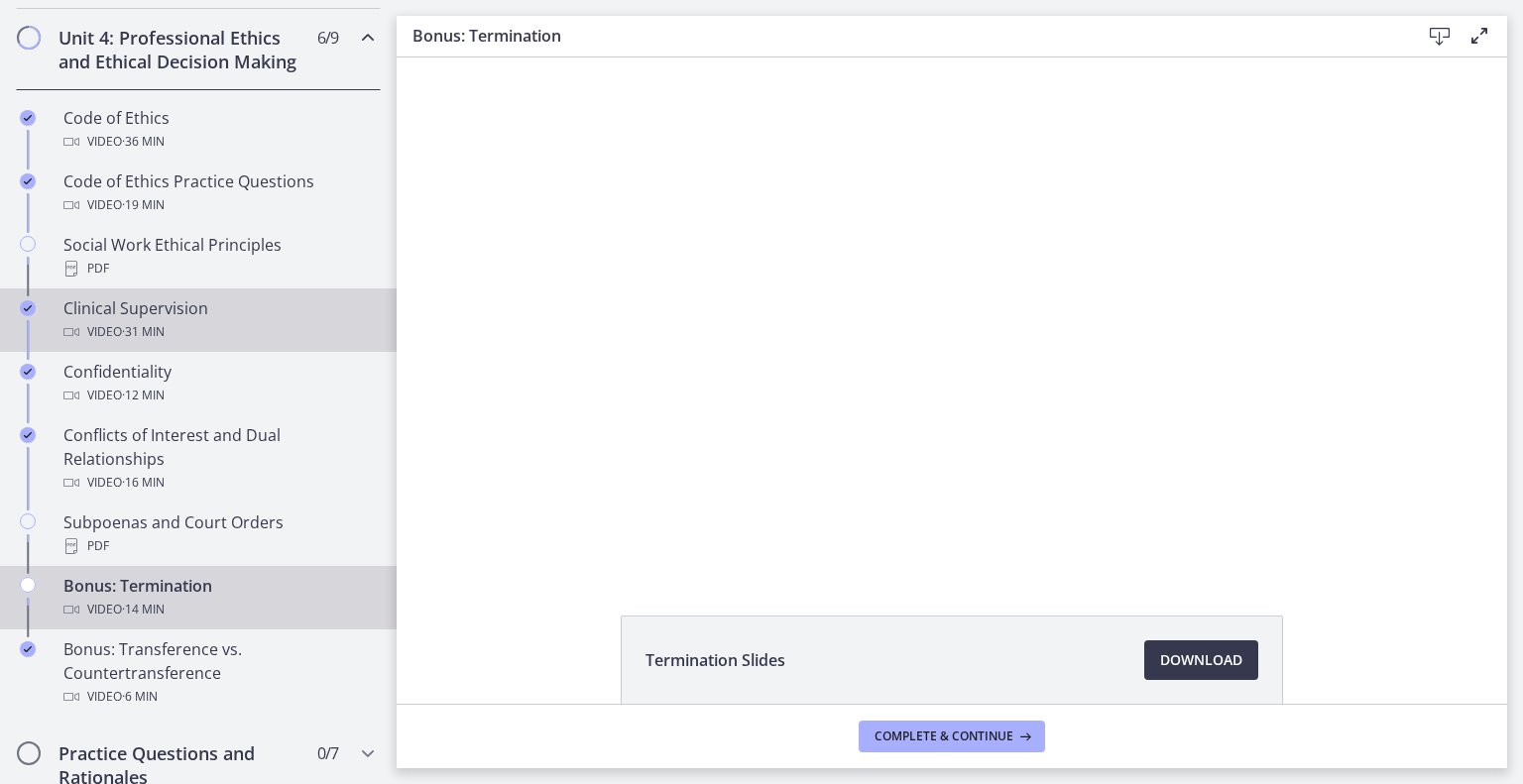click on "Video
·  31 min" at bounding box center [218, 332] 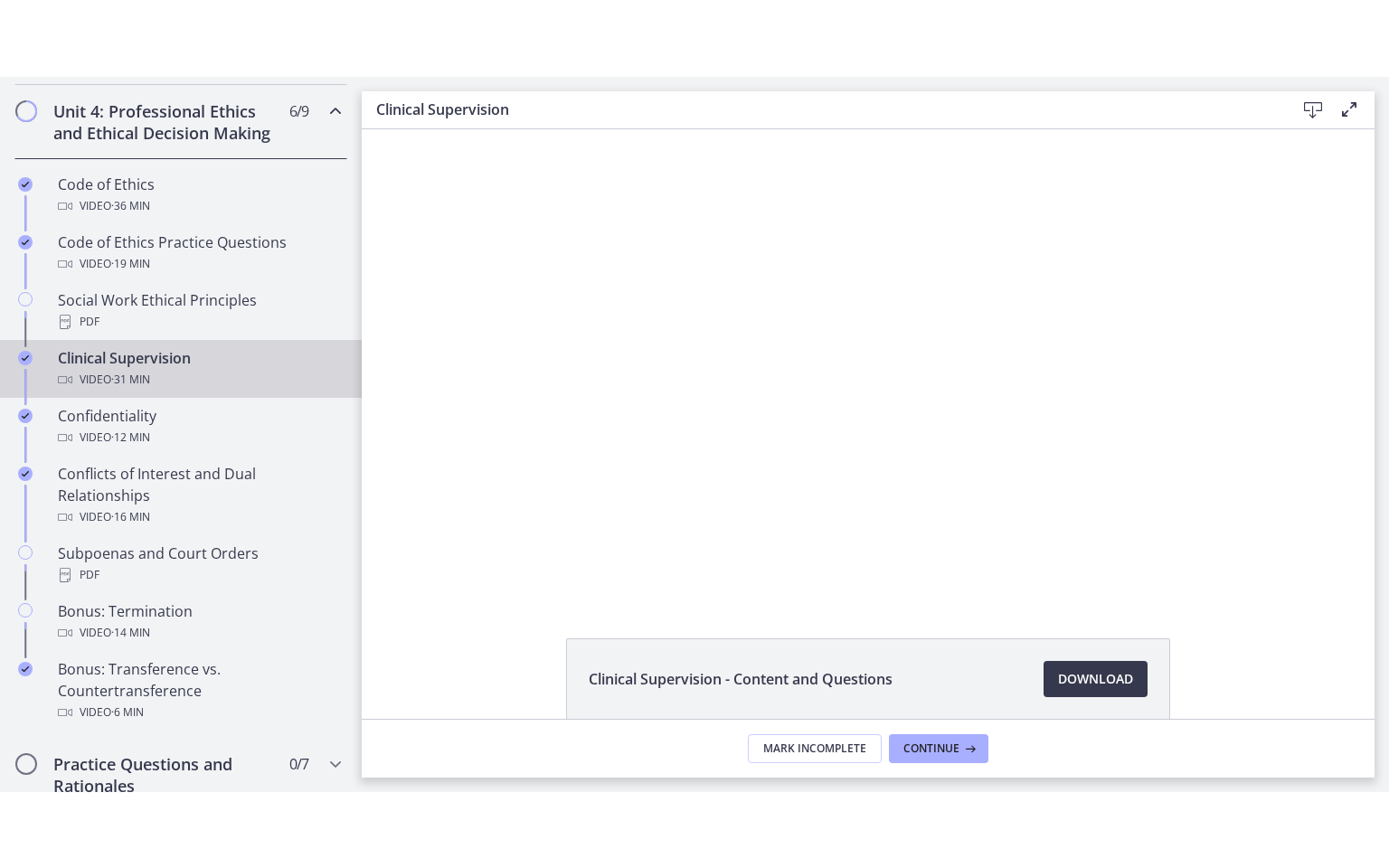 scroll, scrollTop: 0, scrollLeft: 0, axis: both 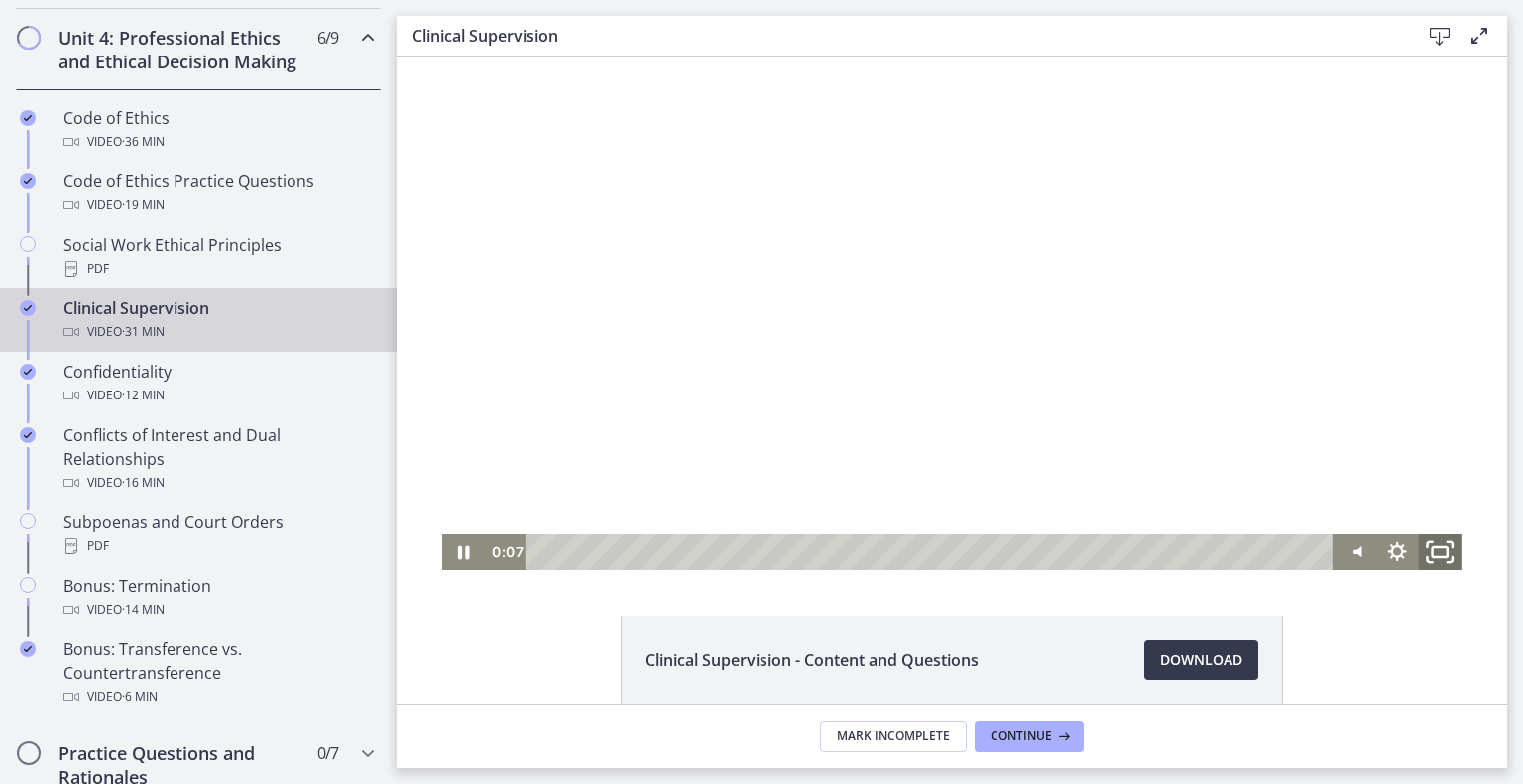 click 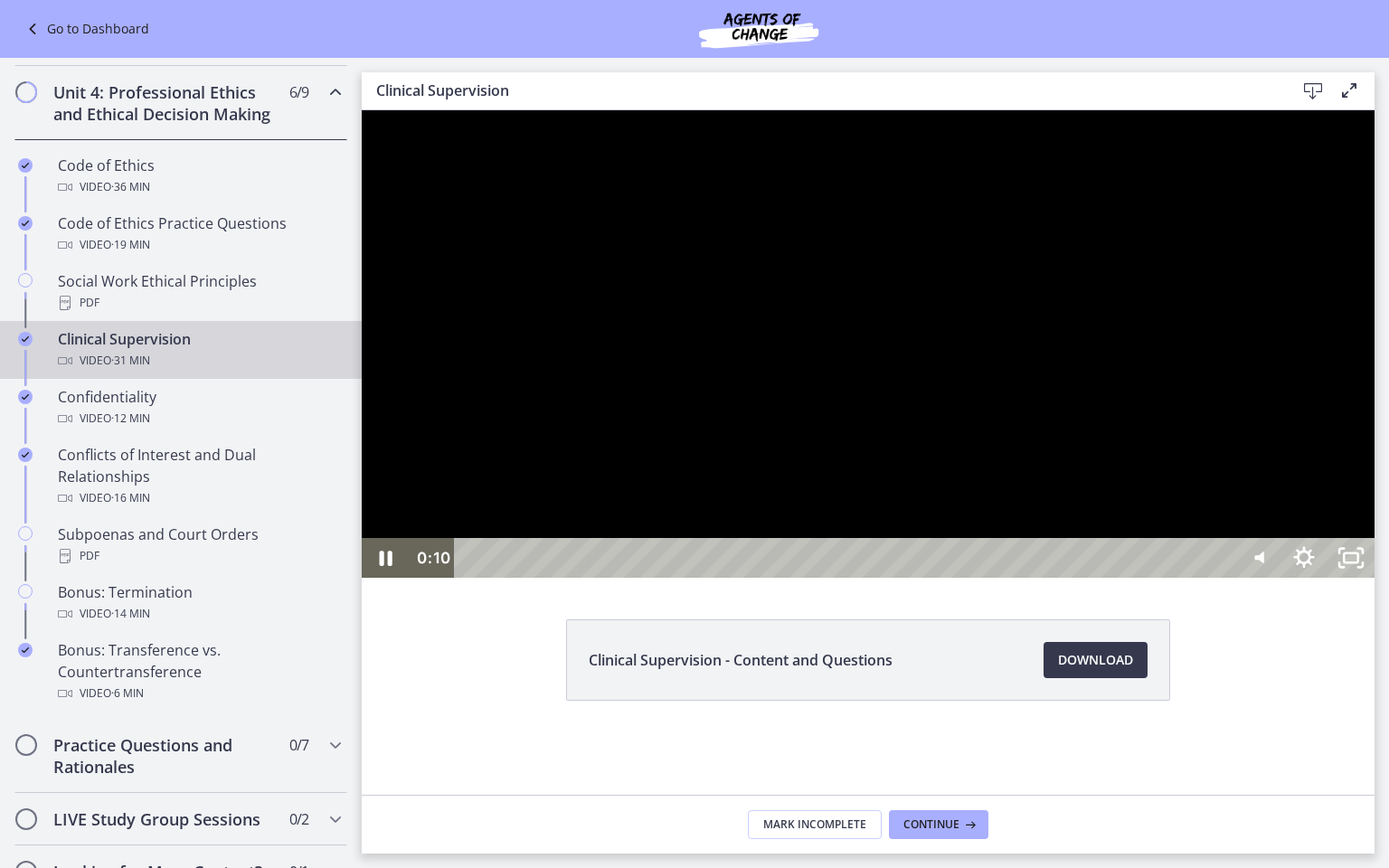 type 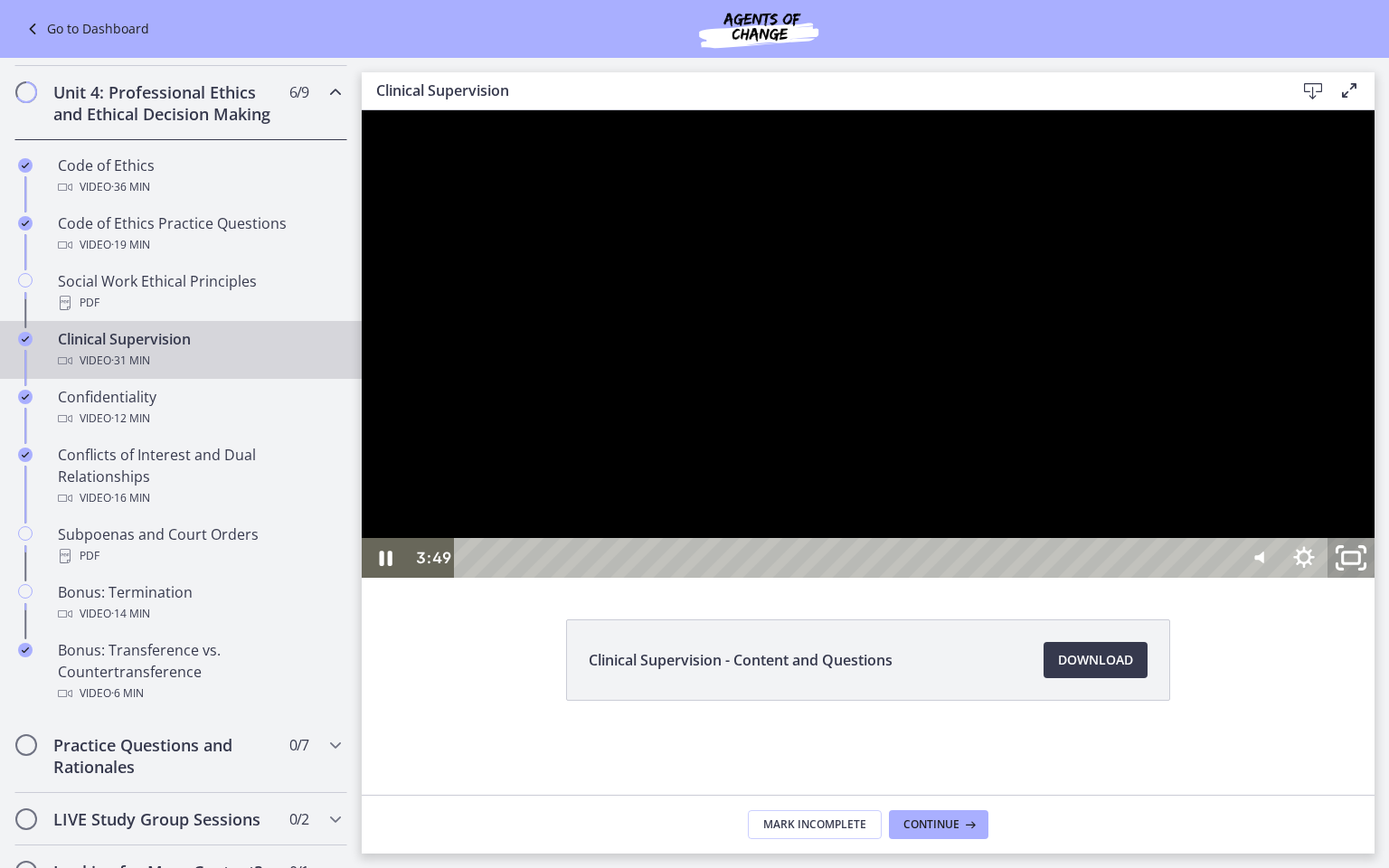 click 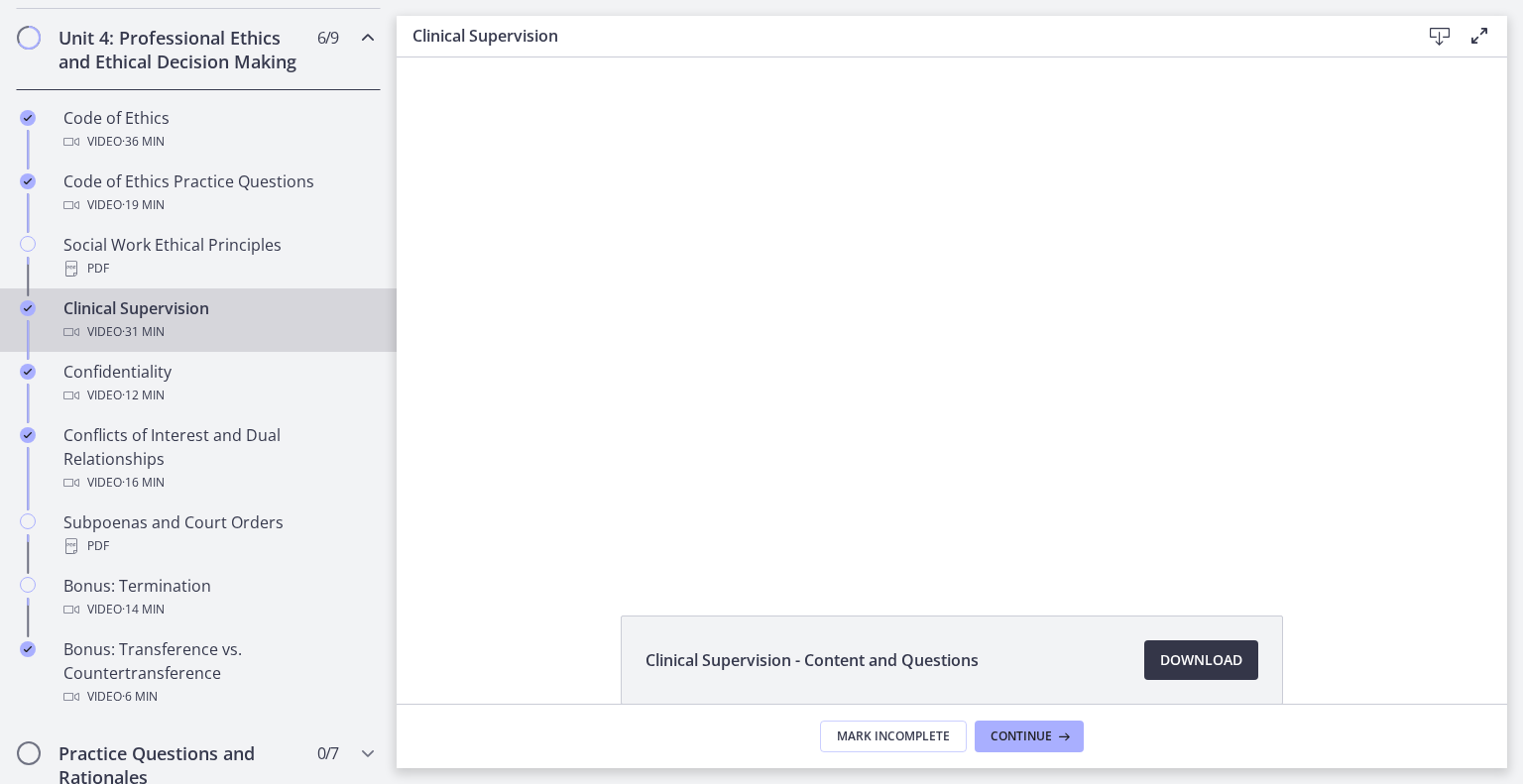 click on "Download
Opens in a new window" at bounding box center (1201, 660) 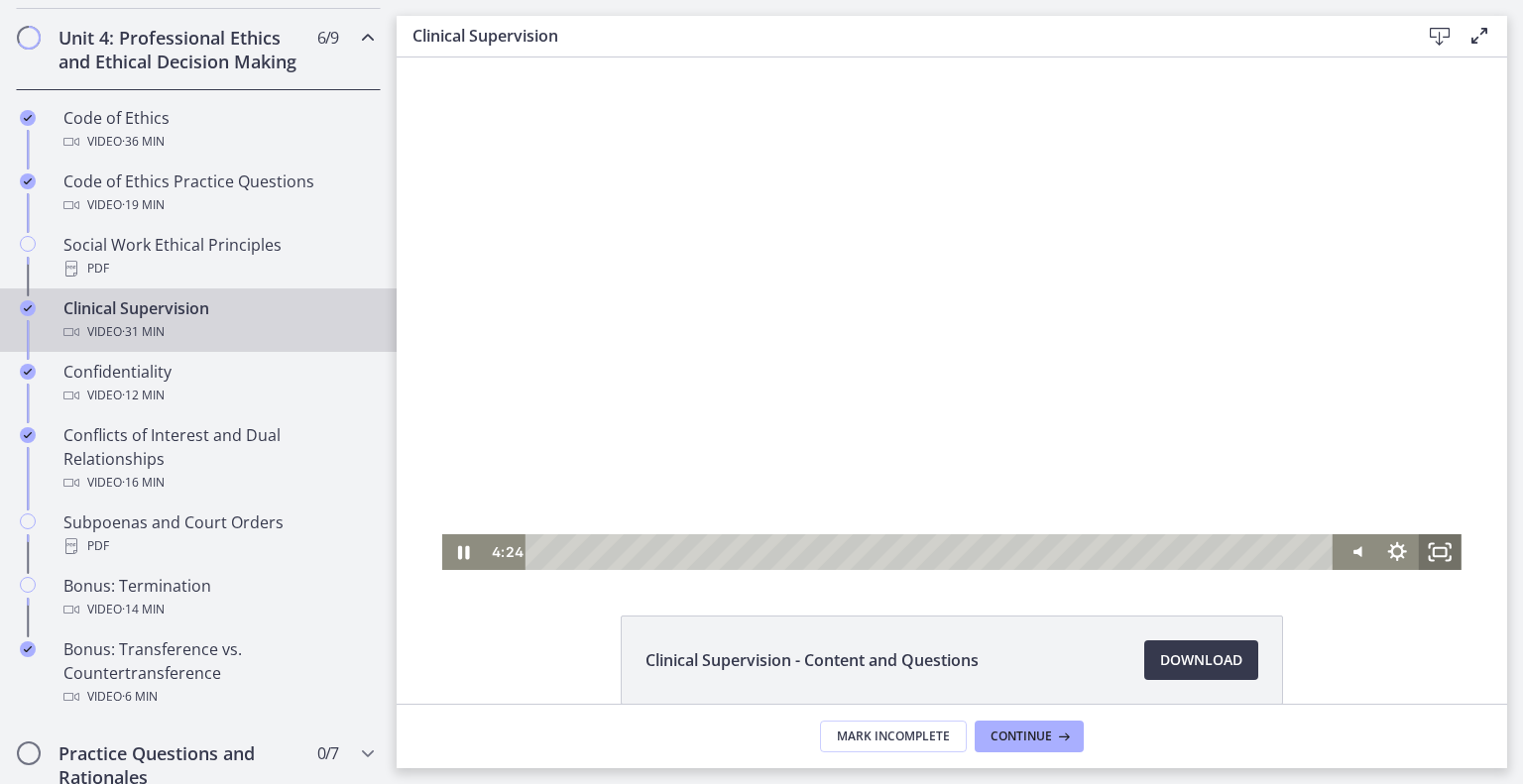 click 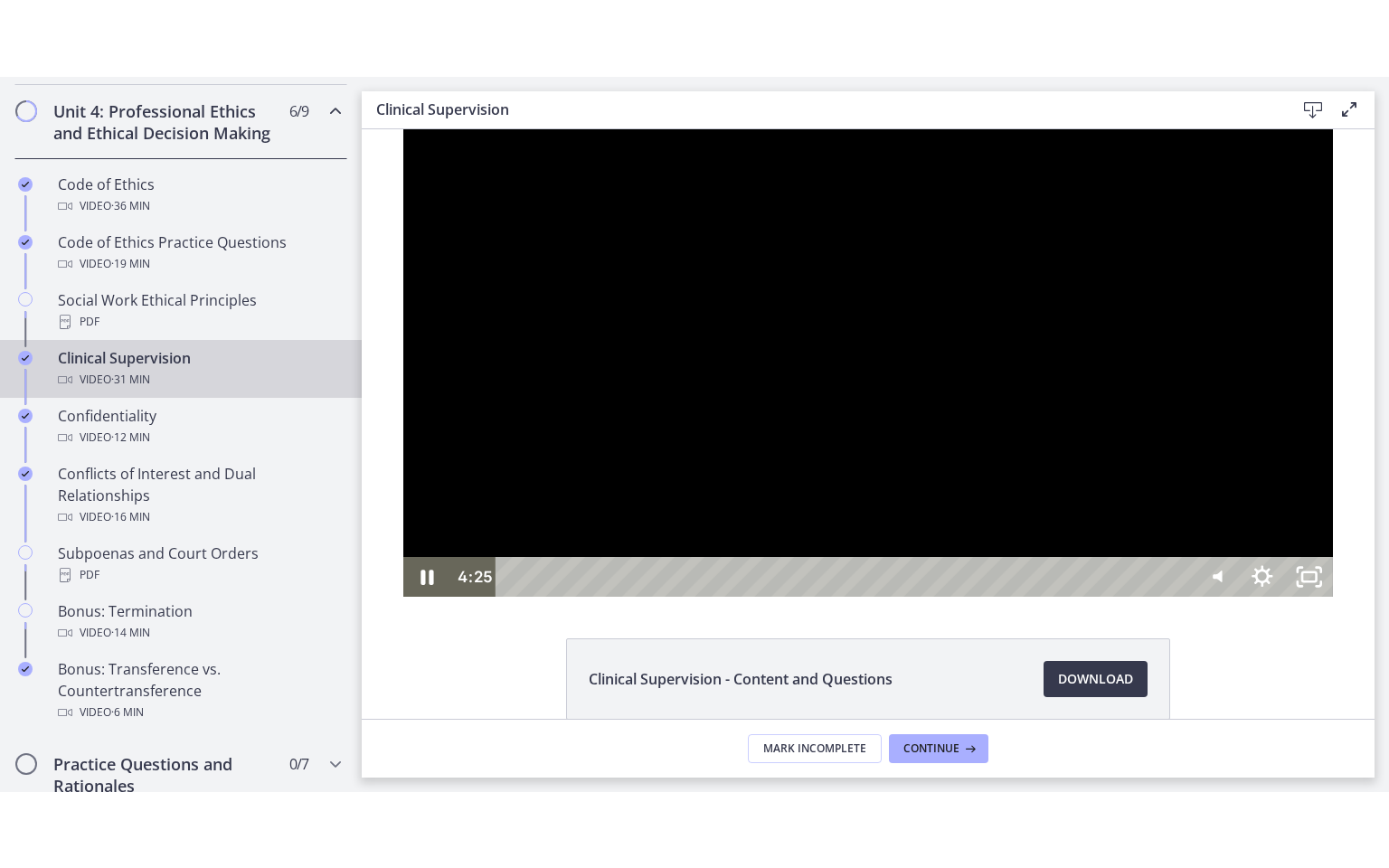 scroll, scrollTop: 711, scrollLeft: 0, axis: vertical 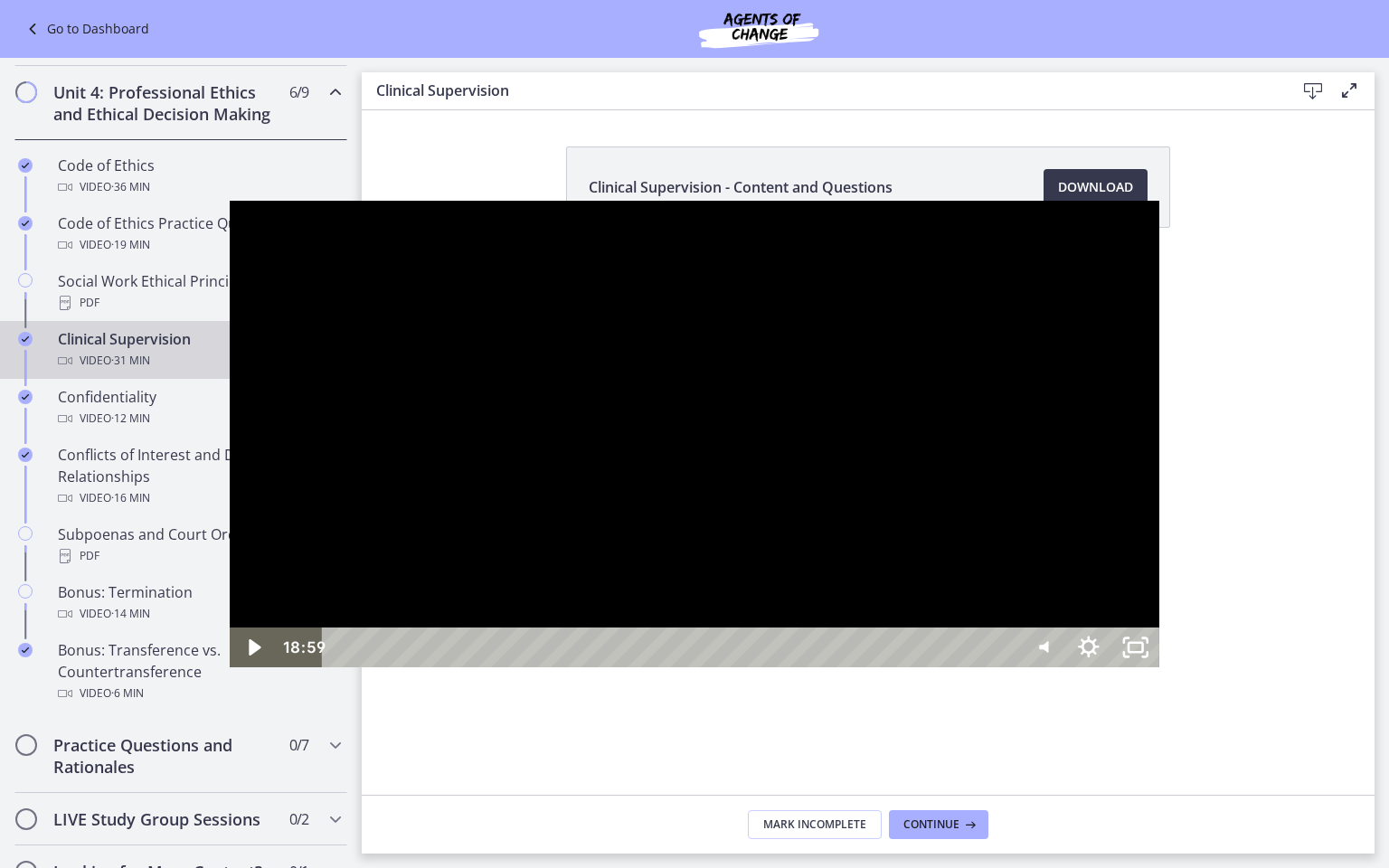 click at bounding box center (694, 434) 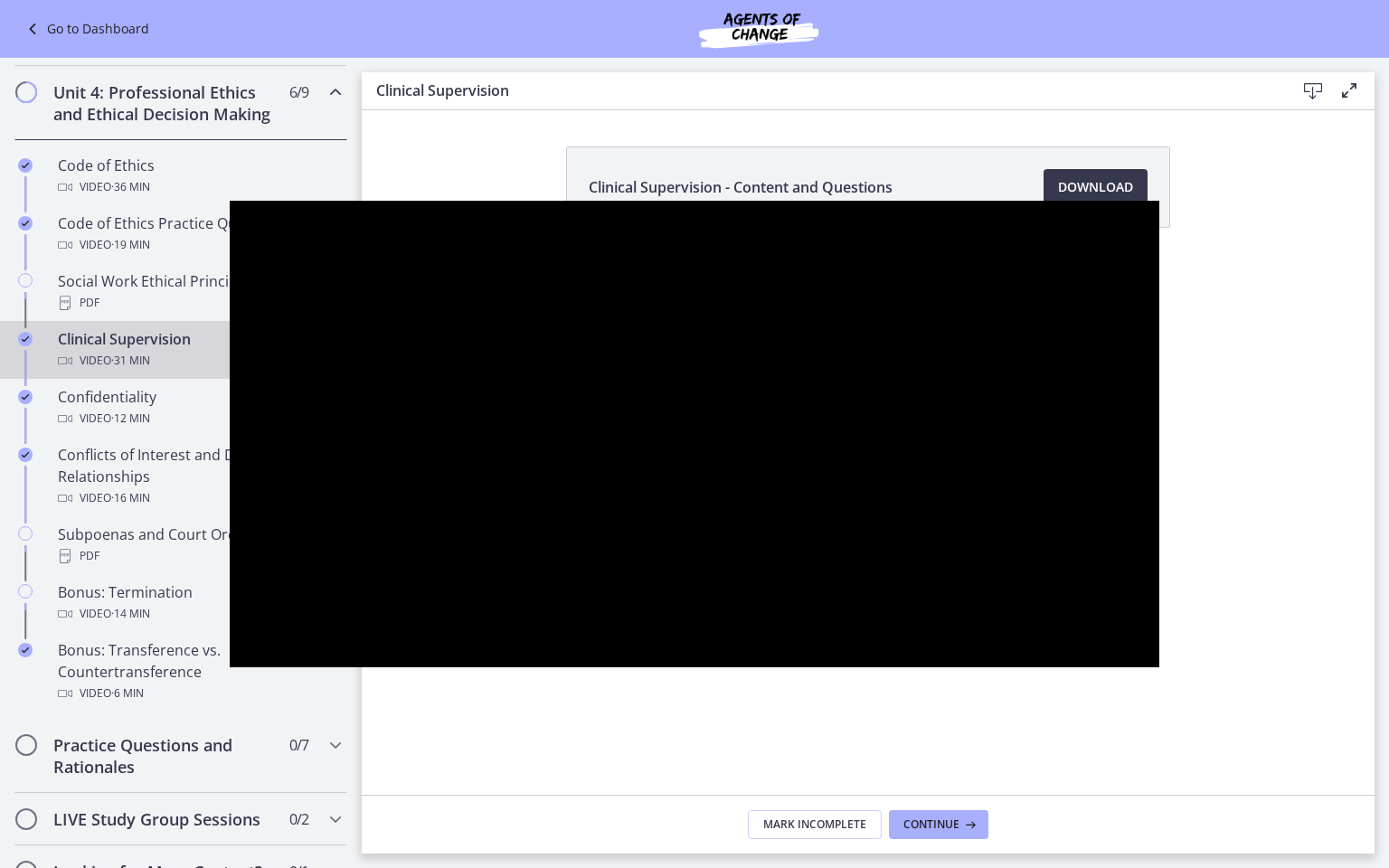 type 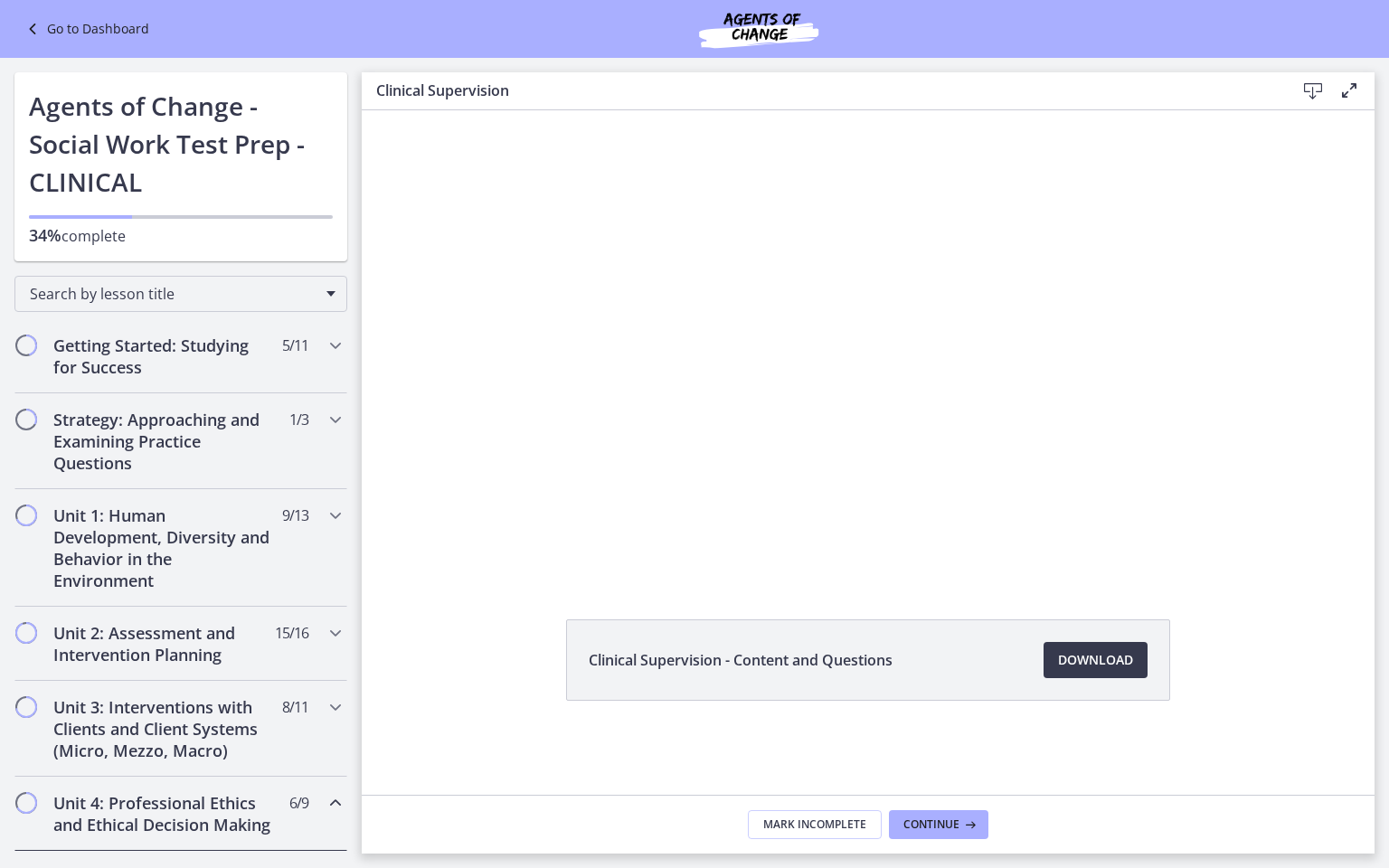 scroll, scrollTop: 0, scrollLeft: 0, axis: both 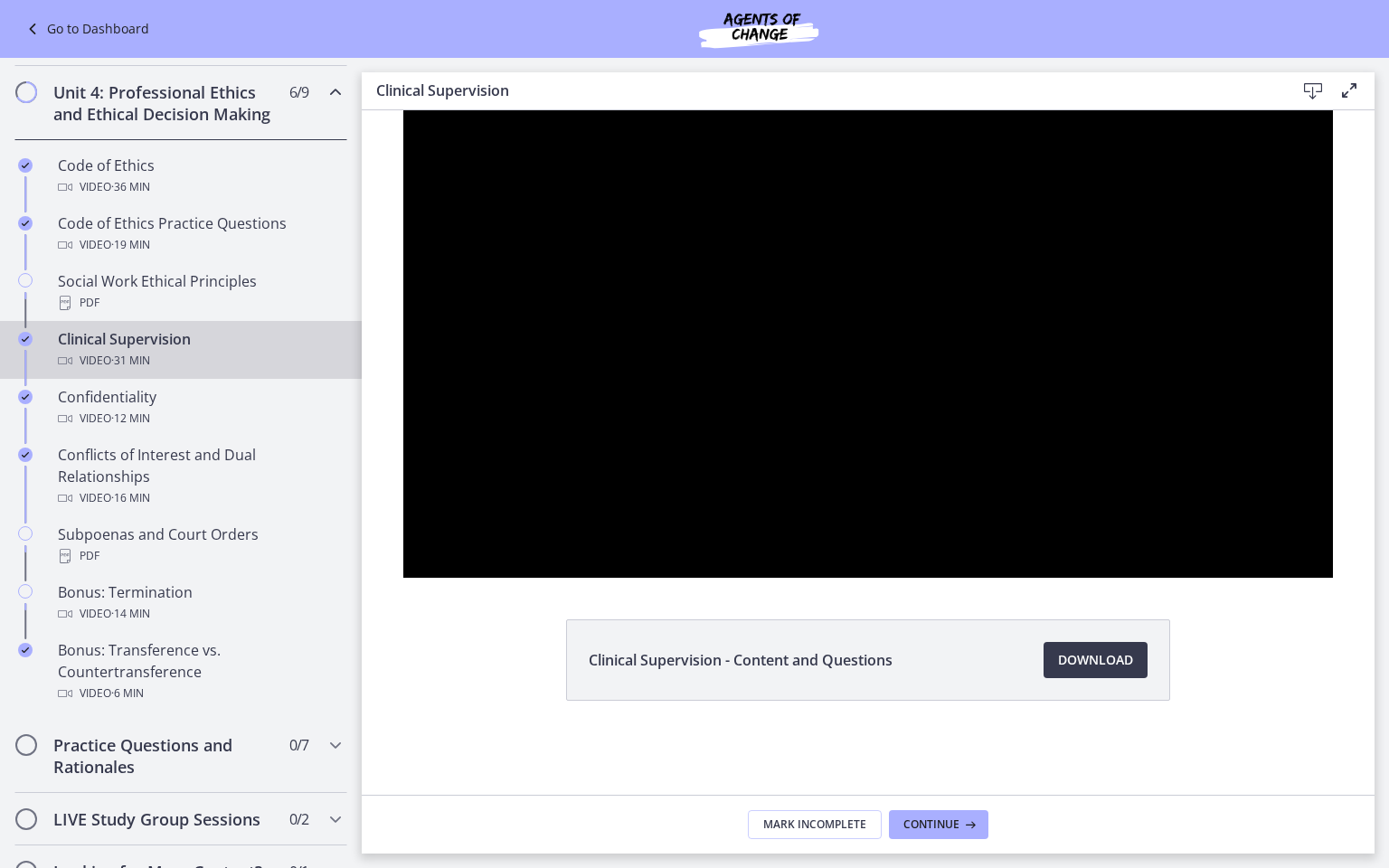 type 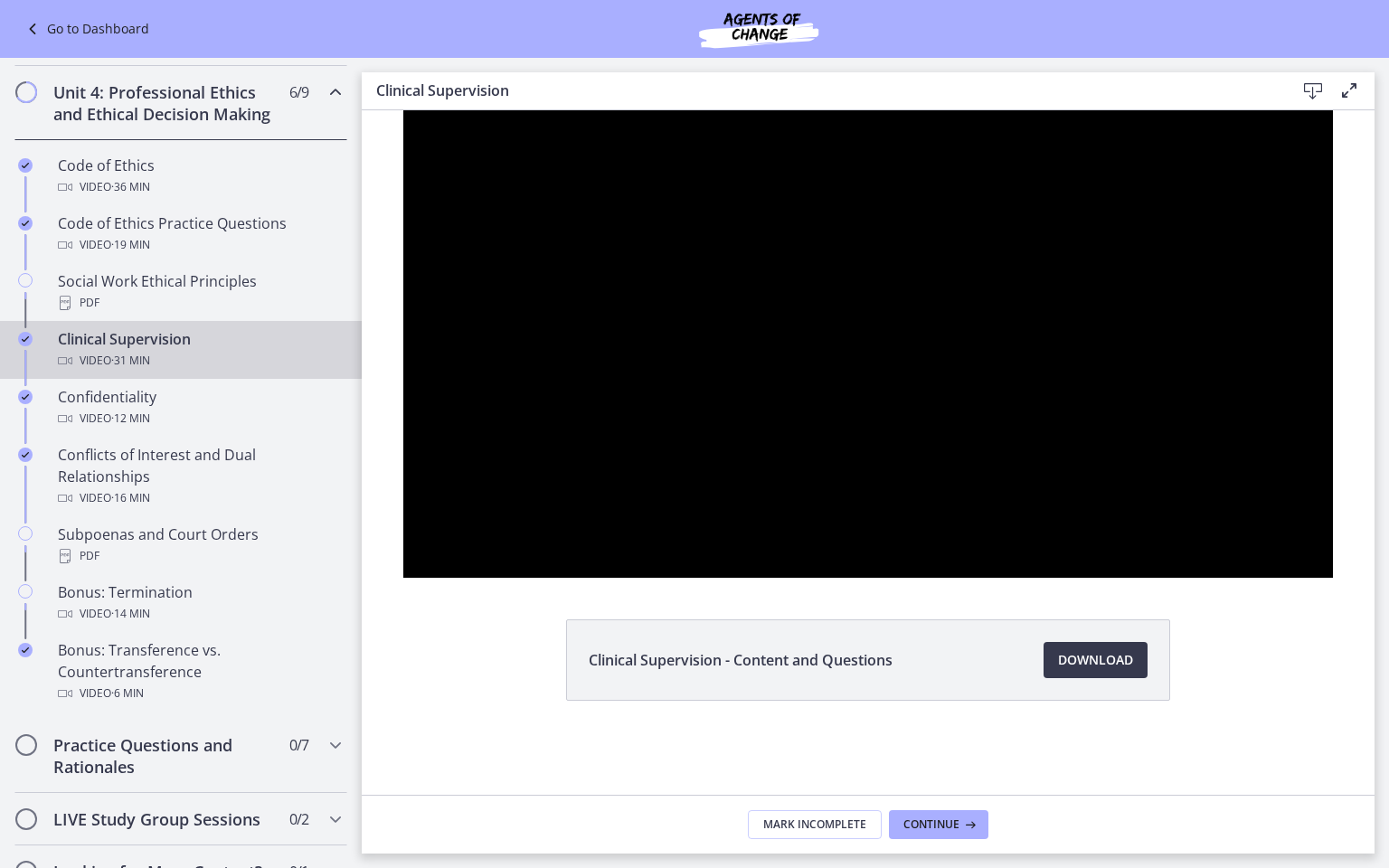 click at bounding box center (403, 110) 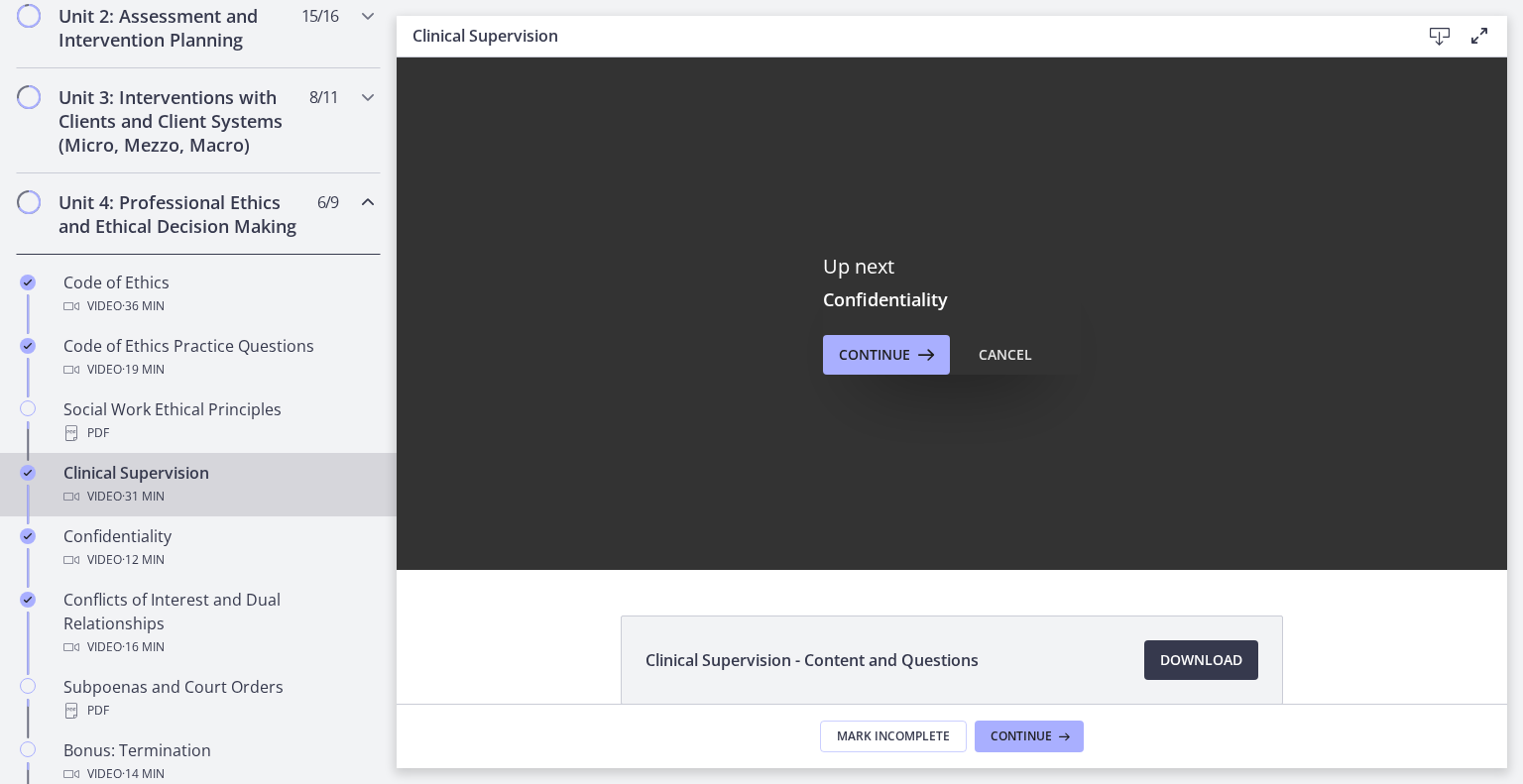 scroll, scrollTop: 672, scrollLeft: 0, axis: vertical 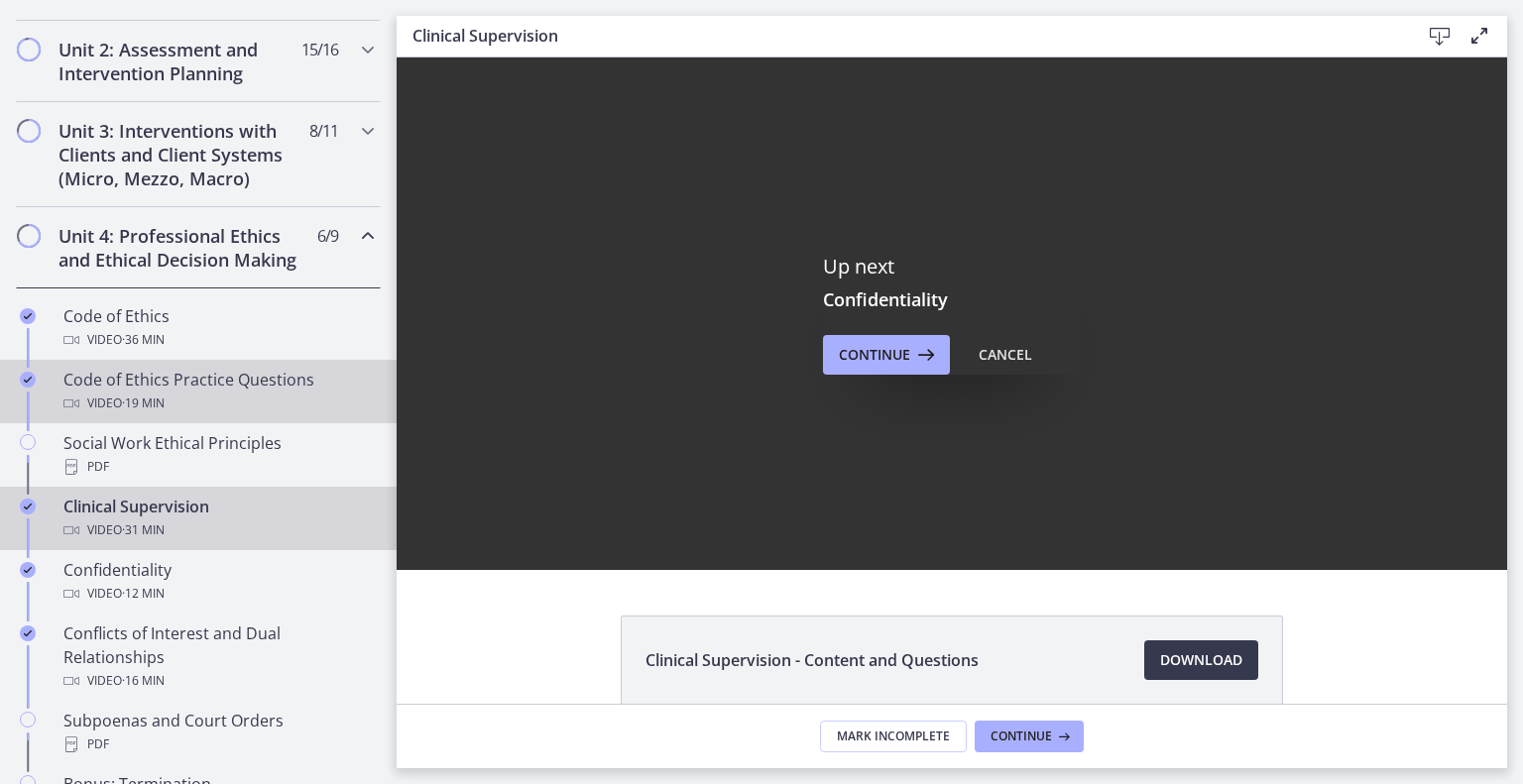 click on "Code of Ethics Practice Questions
Video
·  19 min" at bounding box center (218, 392) 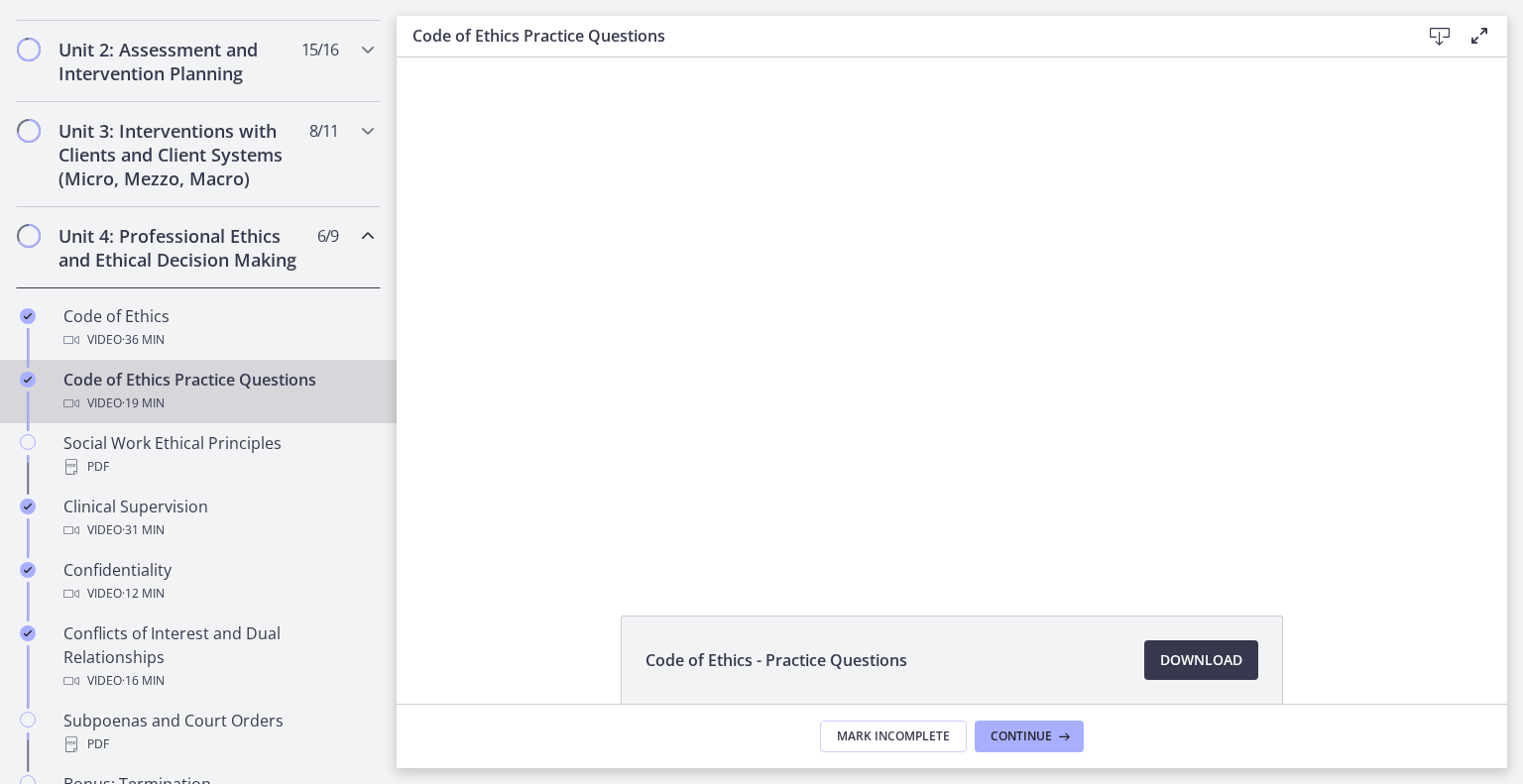 scroll, scrollTop: 0, scrollLeft: 0, axis: both 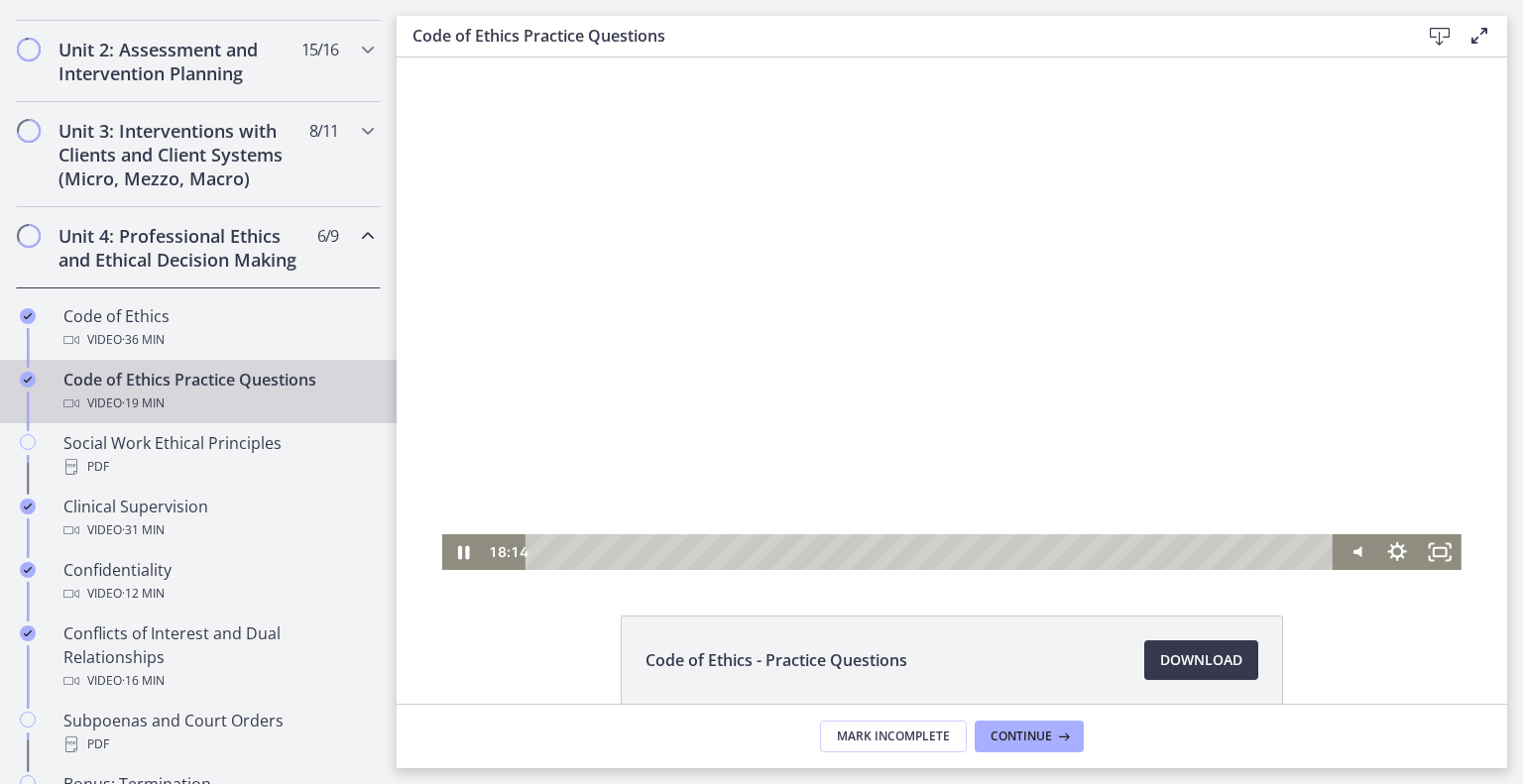 click at bounding box center (932, 552) 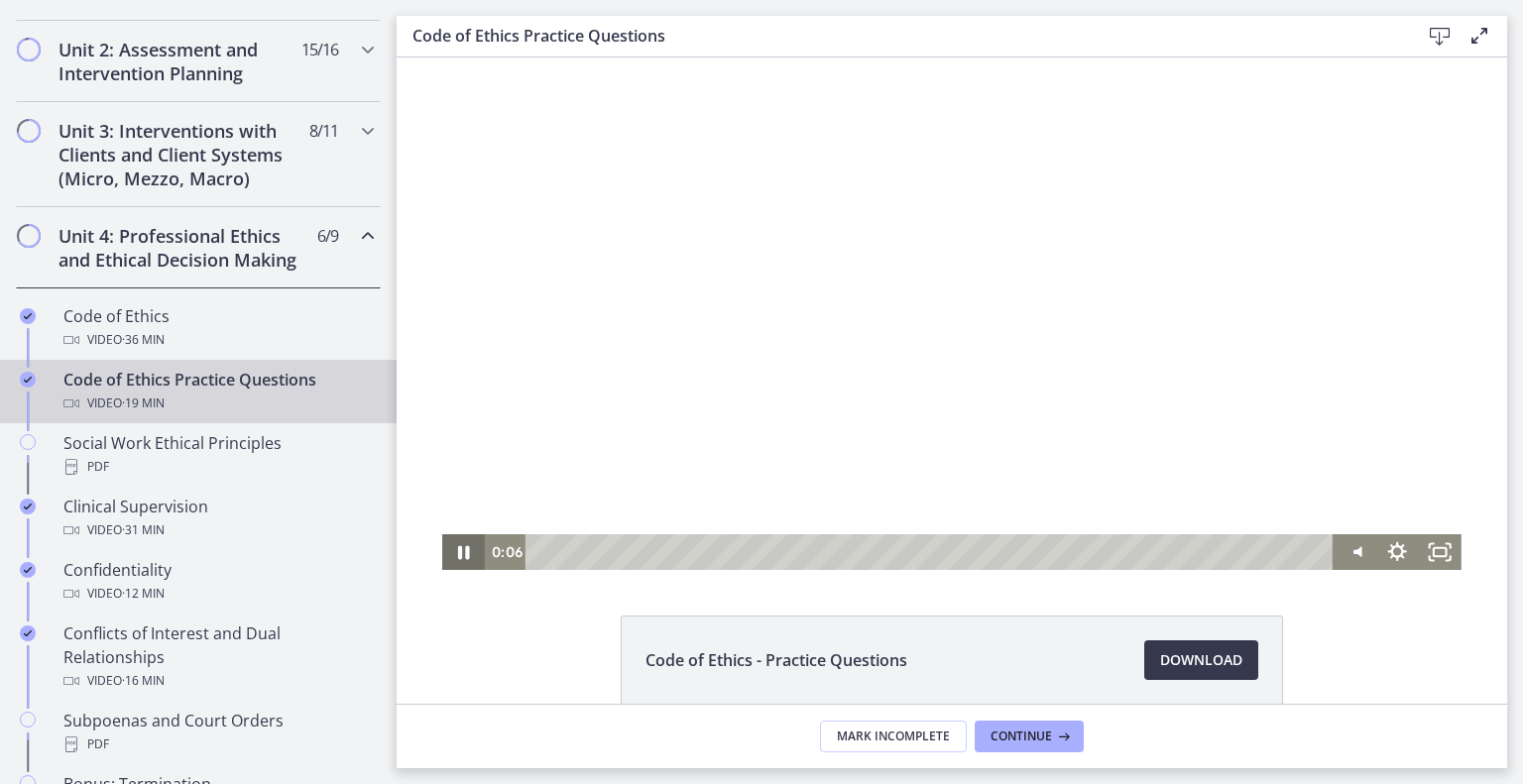 click 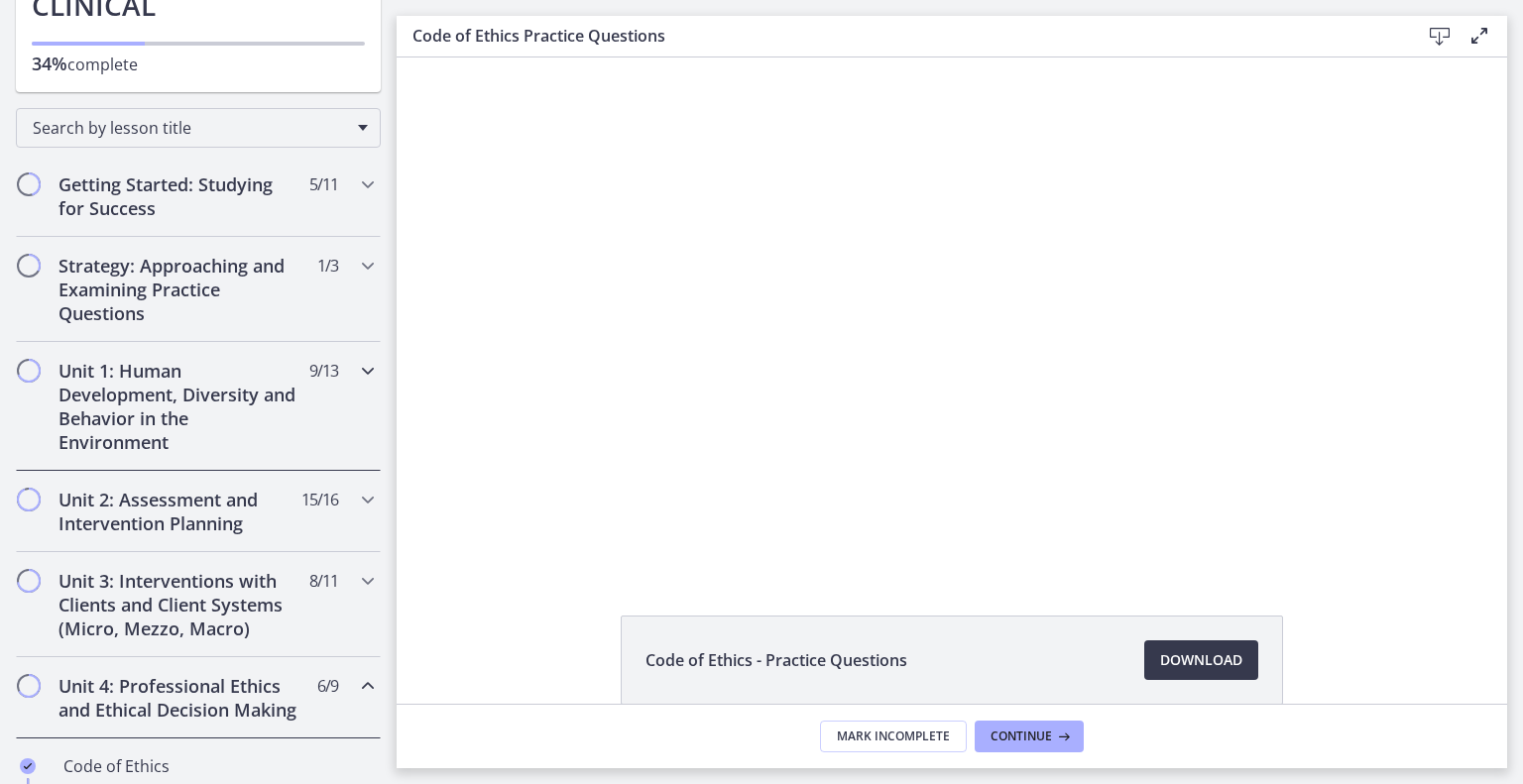 scroll, scrollTop: 176, scrollLeft: 0, axis: vertical 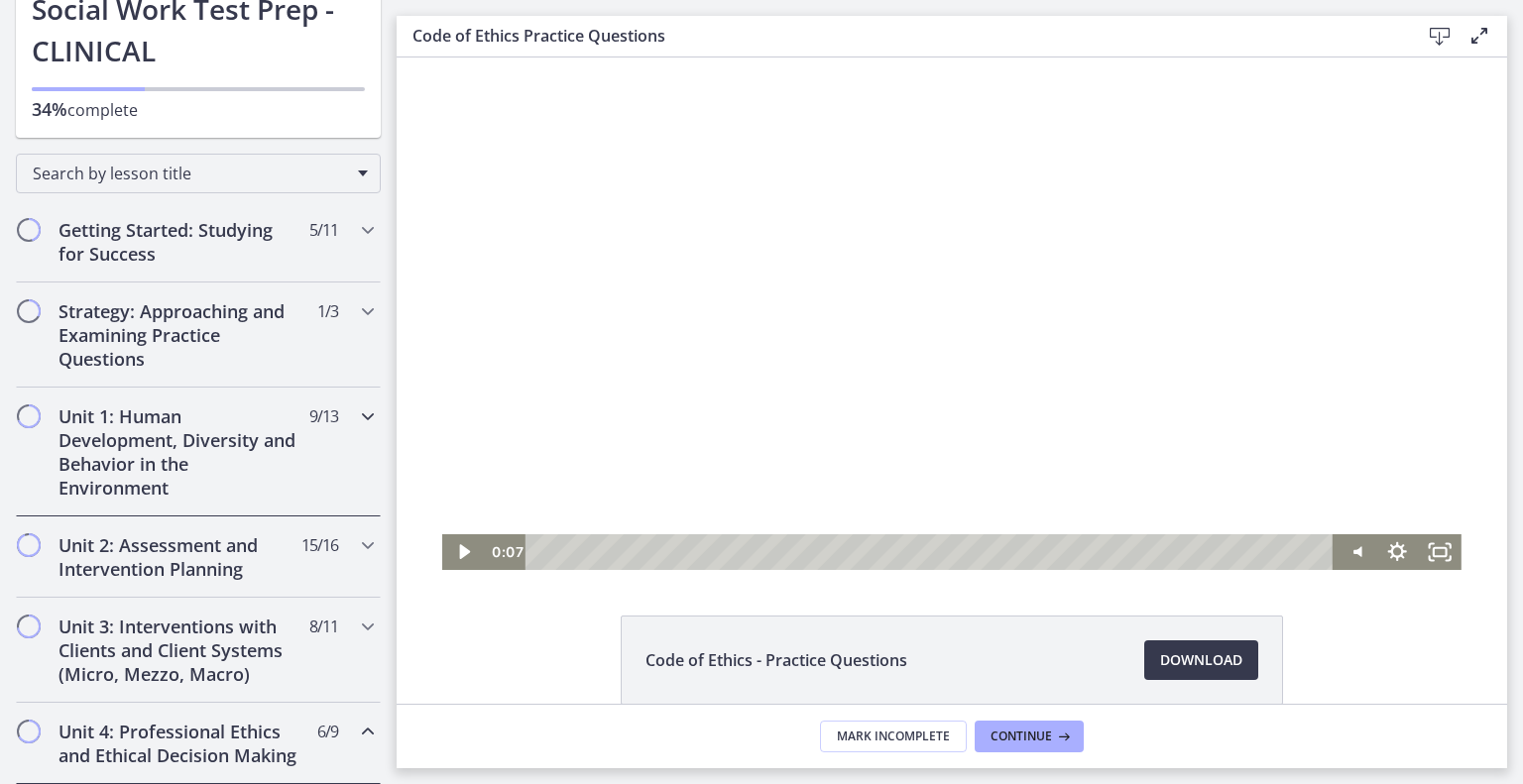 drag, startPoint x: 297, startPoint y: 444, endPoint x: 329, endPoint y: 401, distance: 53.600373 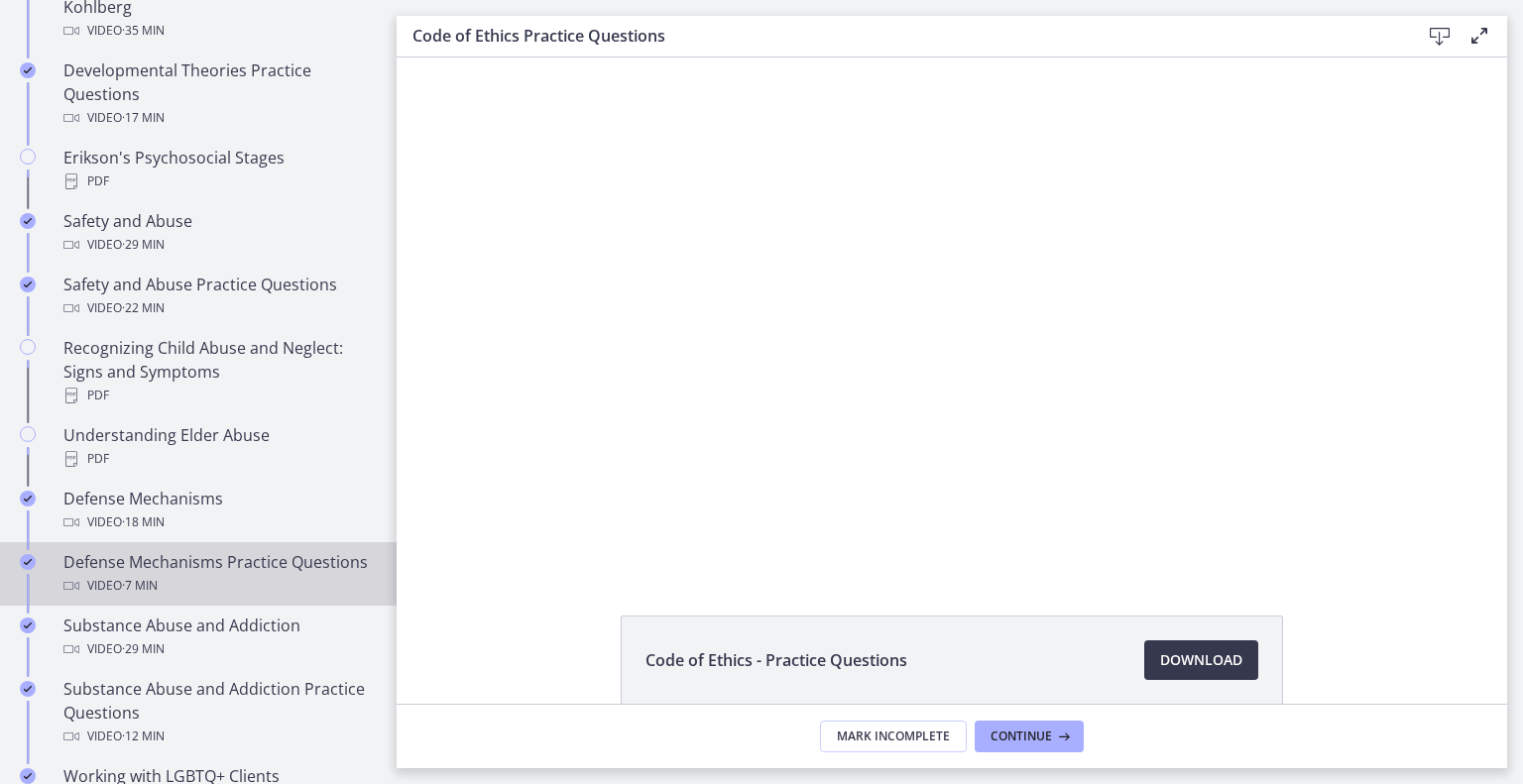scroll, scrollTop: 870, scrollLeft: 0, axis: vertical 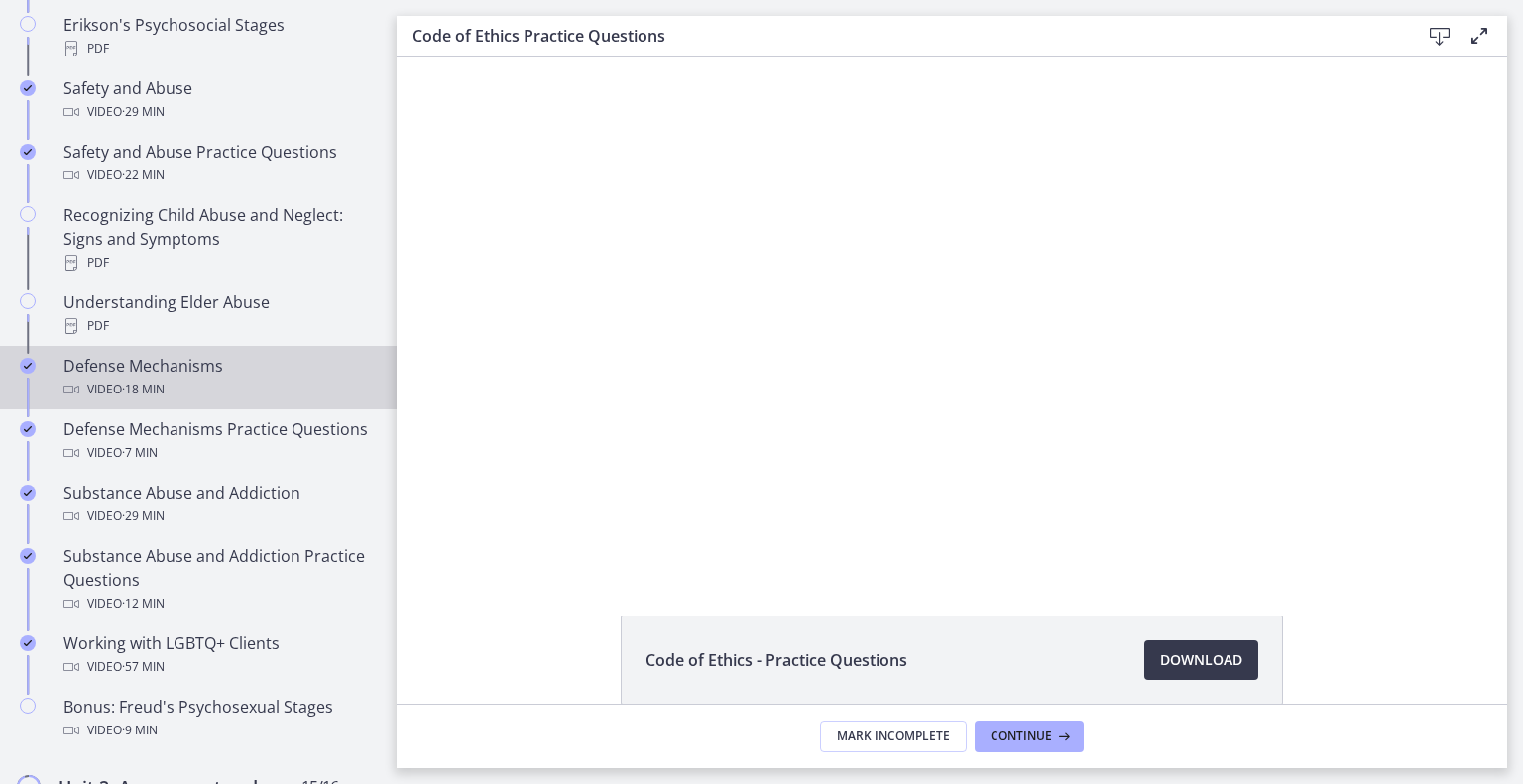 click on "Video
·  18 min" at bounding box center [218, 390] 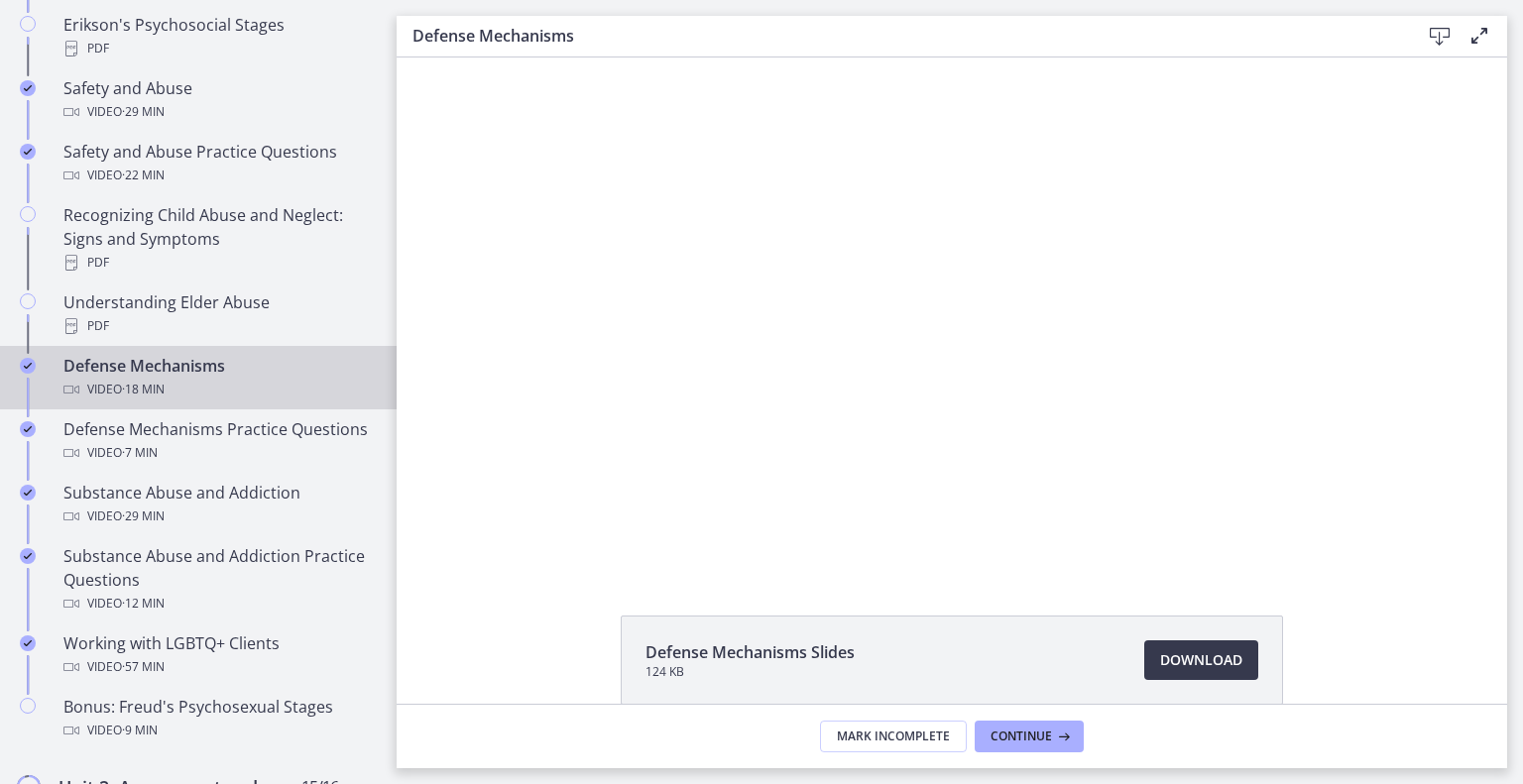 scroll, scrollTop: 0, scrollLeft: 0, axis: both 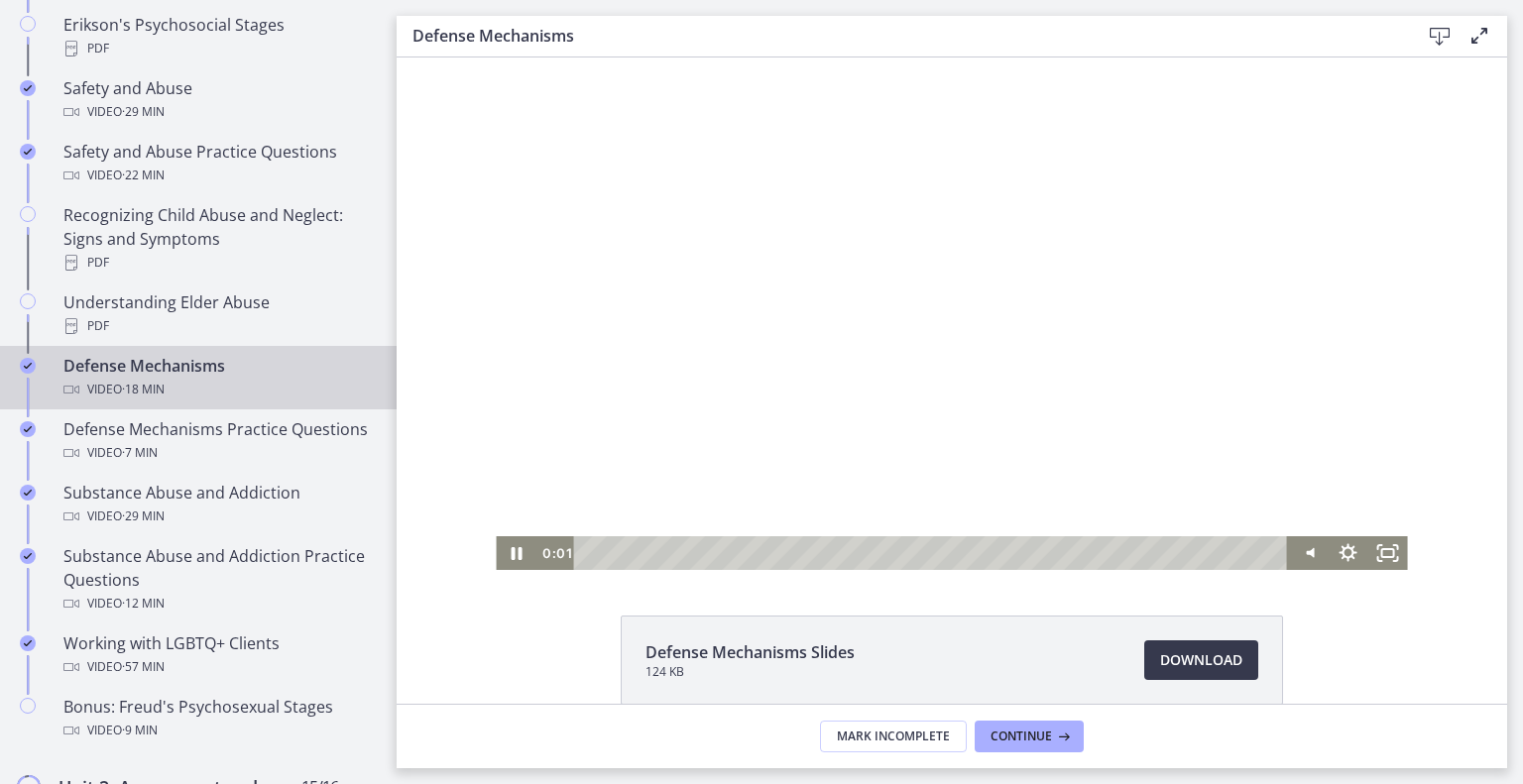 click at bounding box center (951, 313) 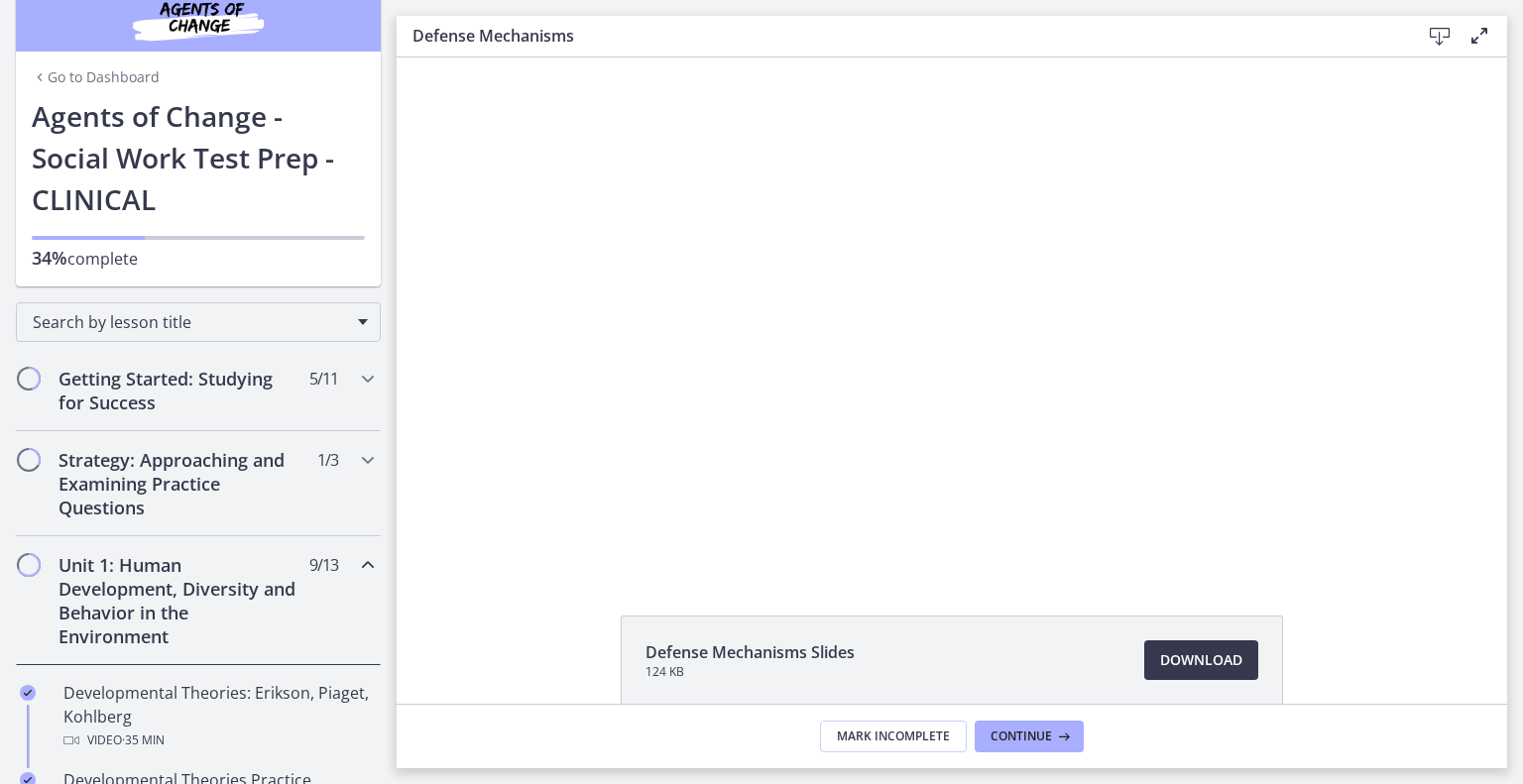 scroll, scrollTop: 0, scrollLeft: 0, axis: both 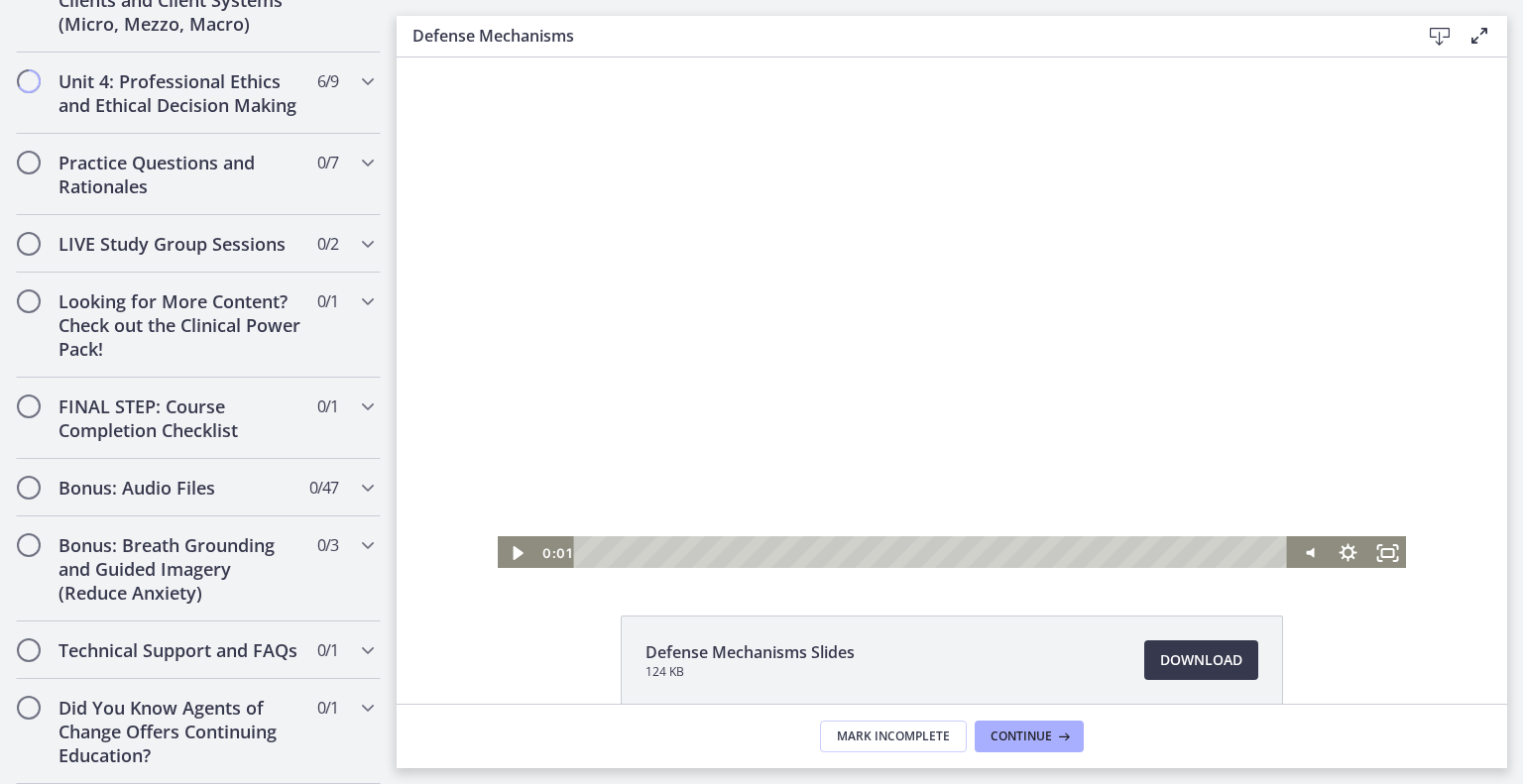 click at bounding box center (951, 313) 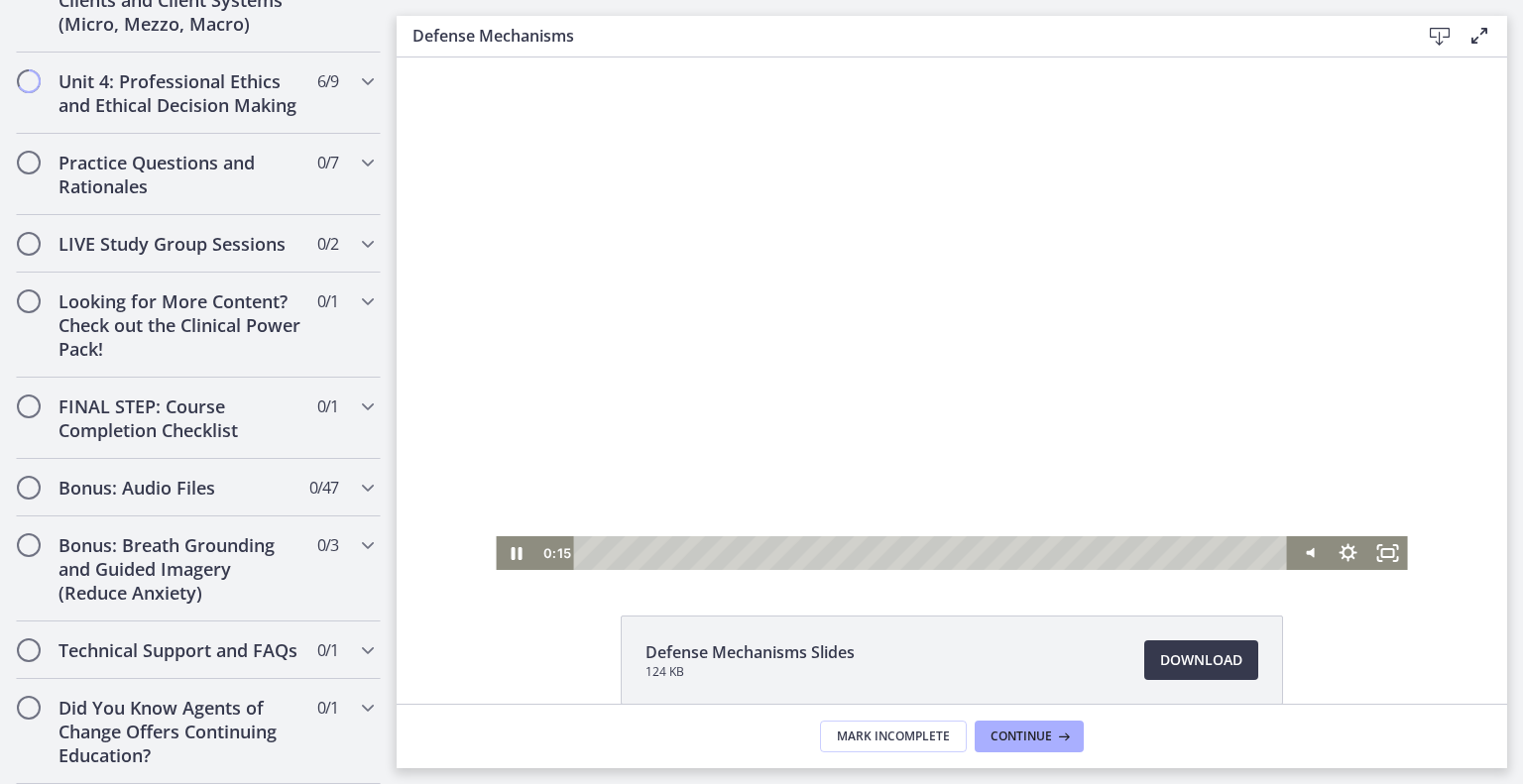 click at bounding box center (951, 313) 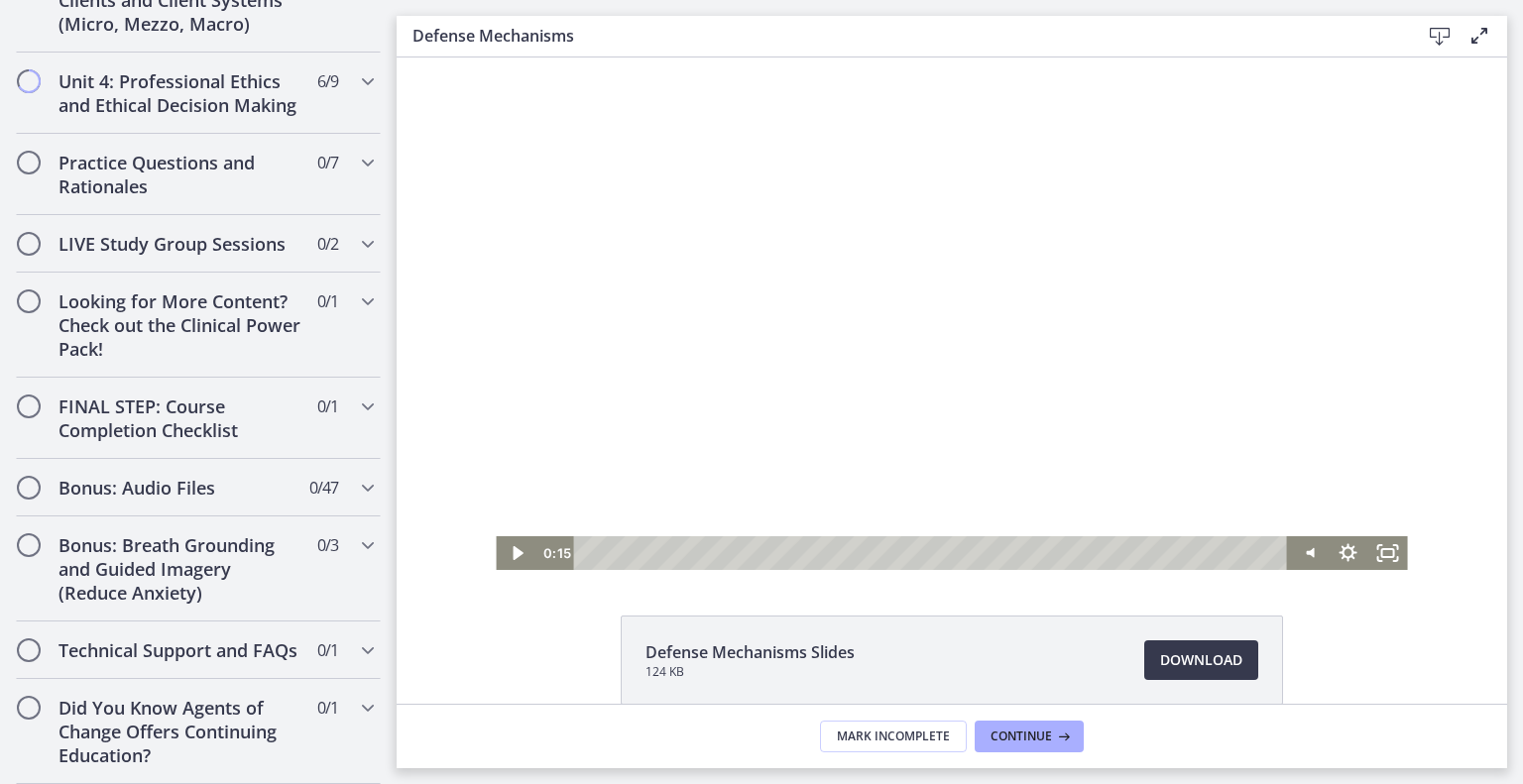 click at bounding box center (951, 313) 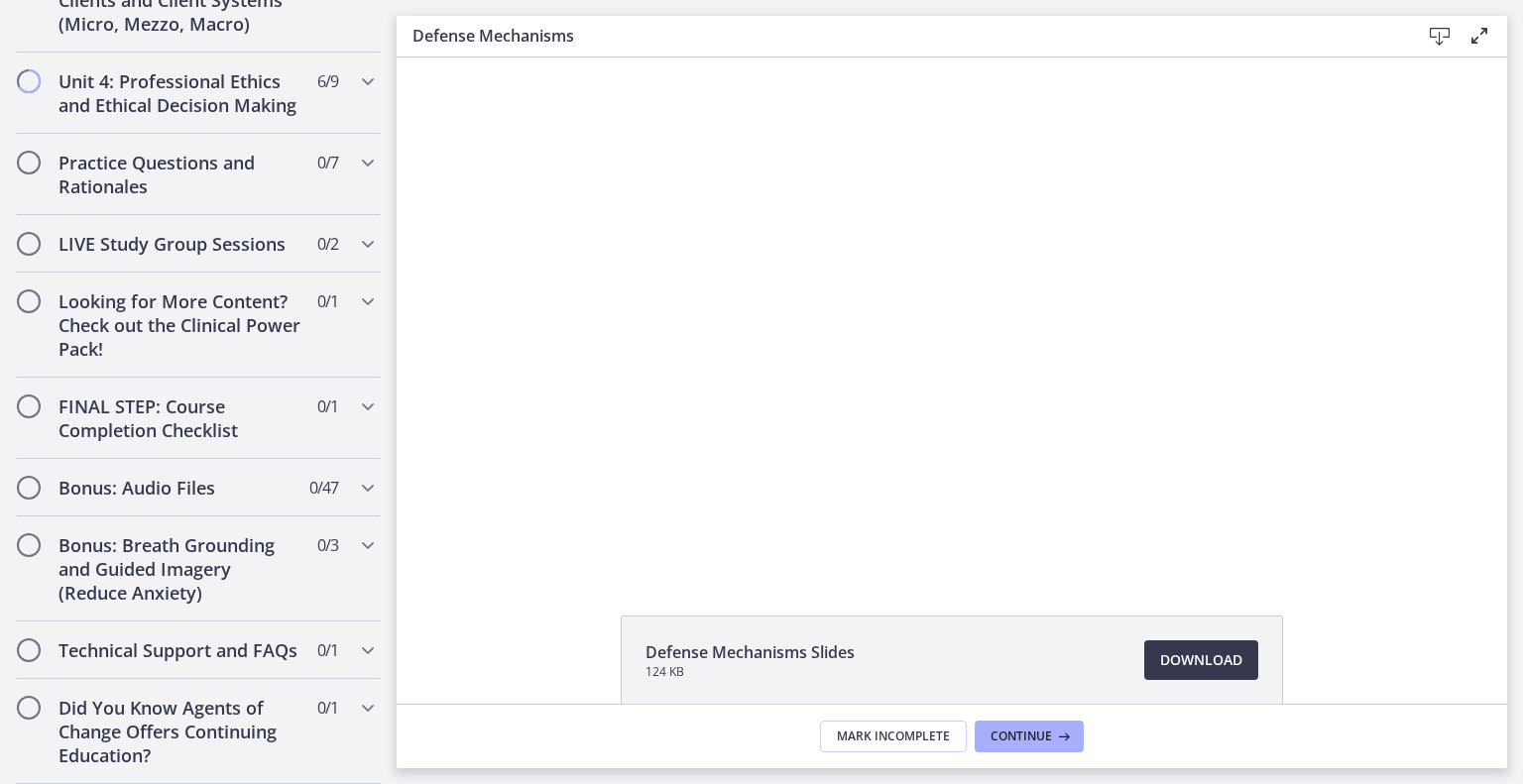 type 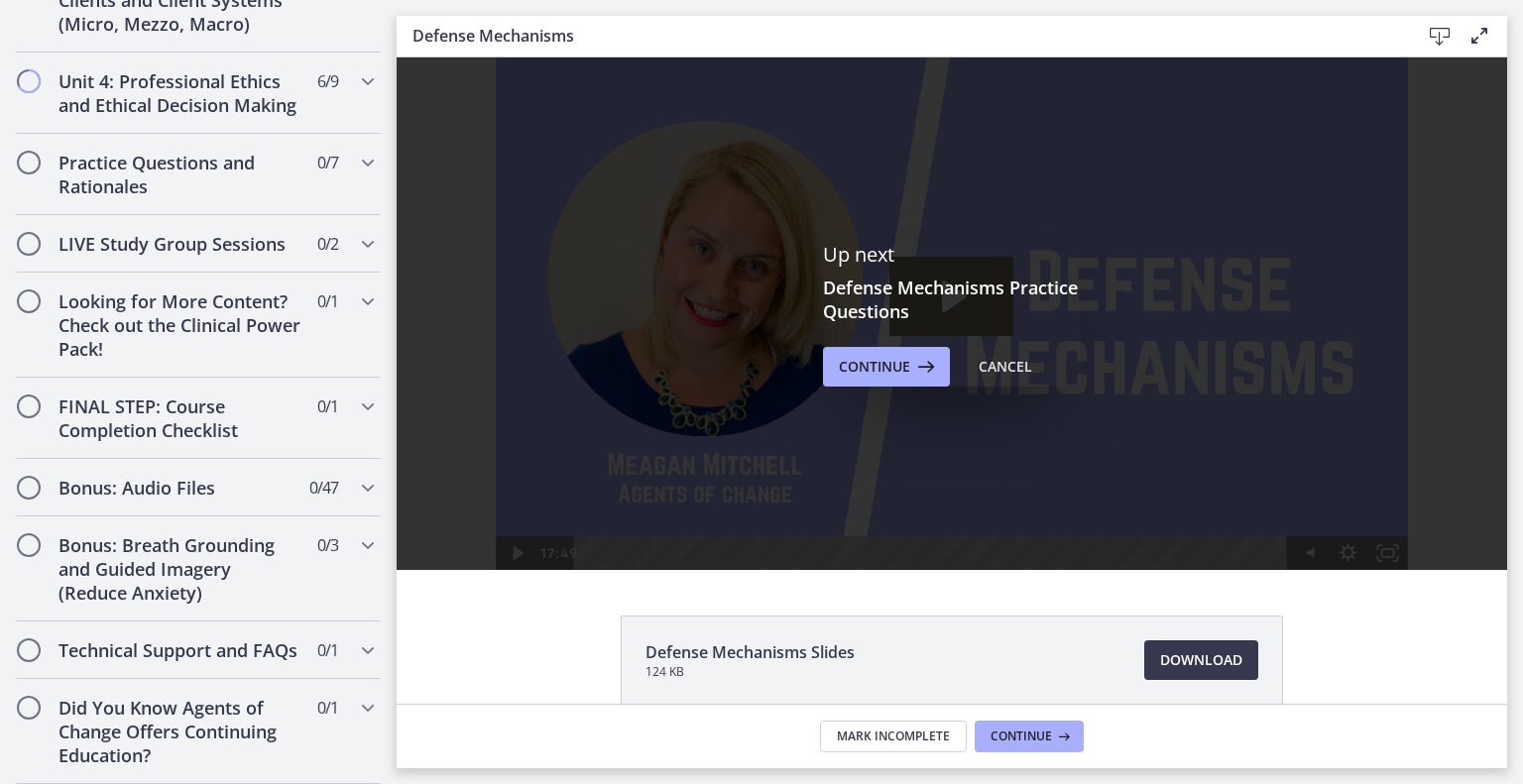 scroll, scrollTop: 0, scrollLeft: 0, axis: both 